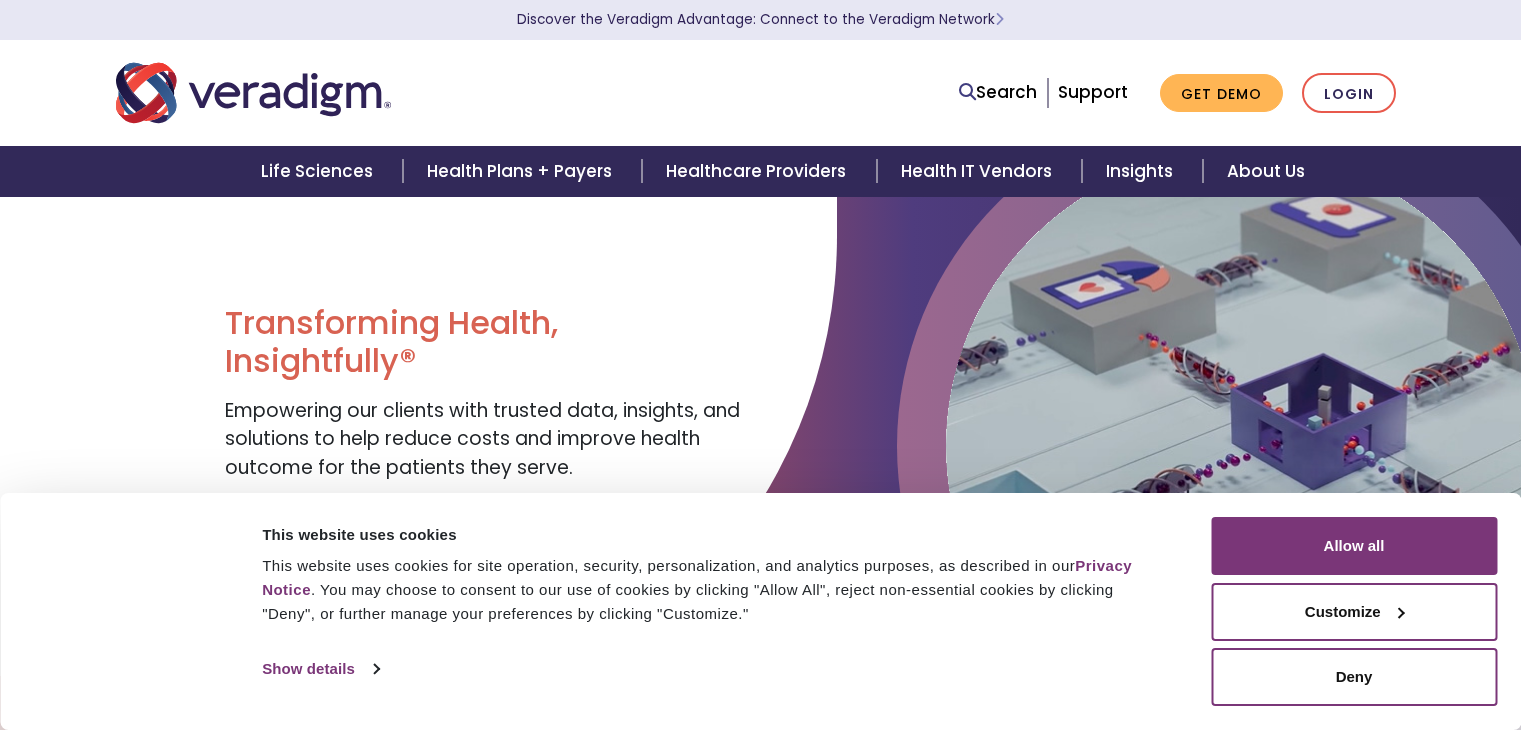 scroll, scrollTop: 0, scrollLeft: 0, axis: both 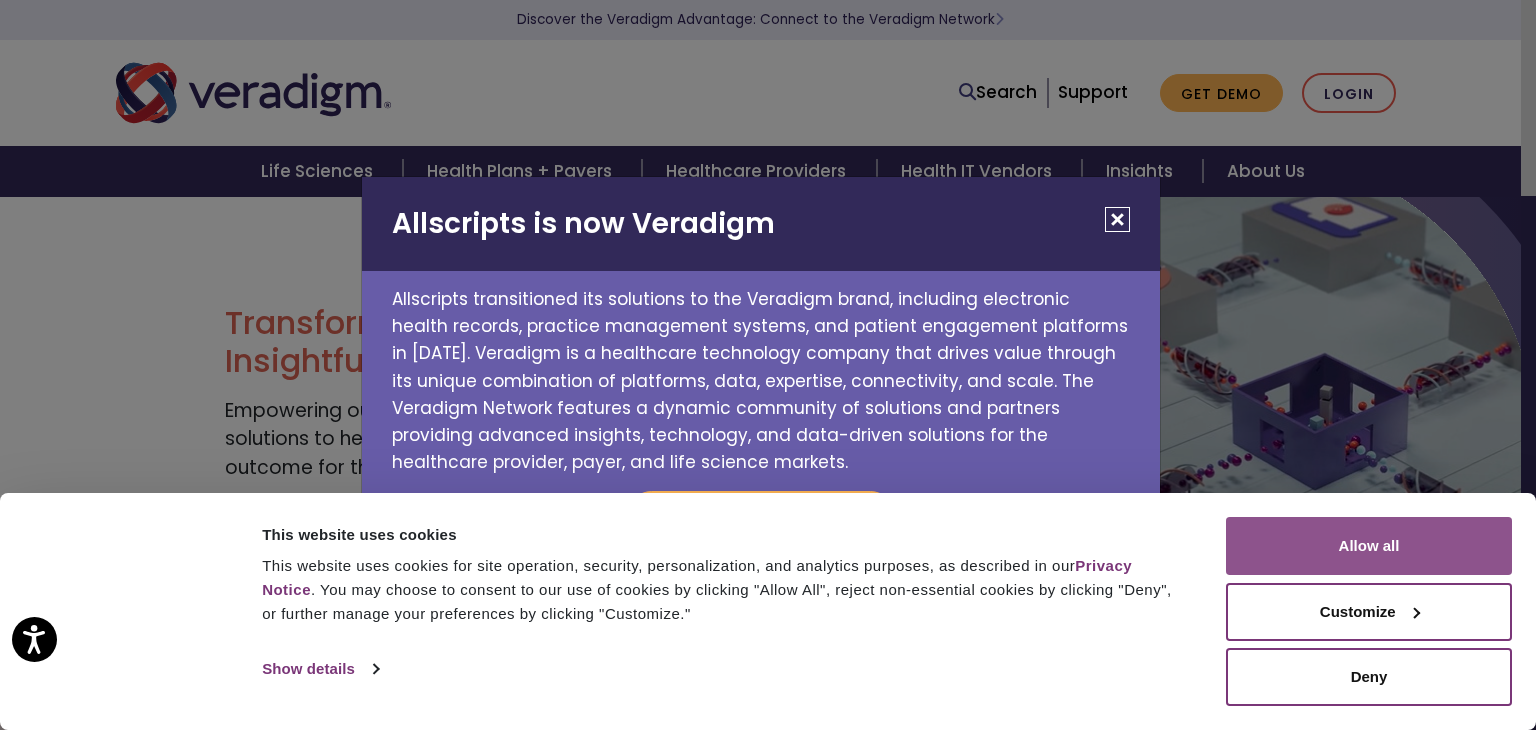 click on "Allow all" at bounding box center (1369, 546) 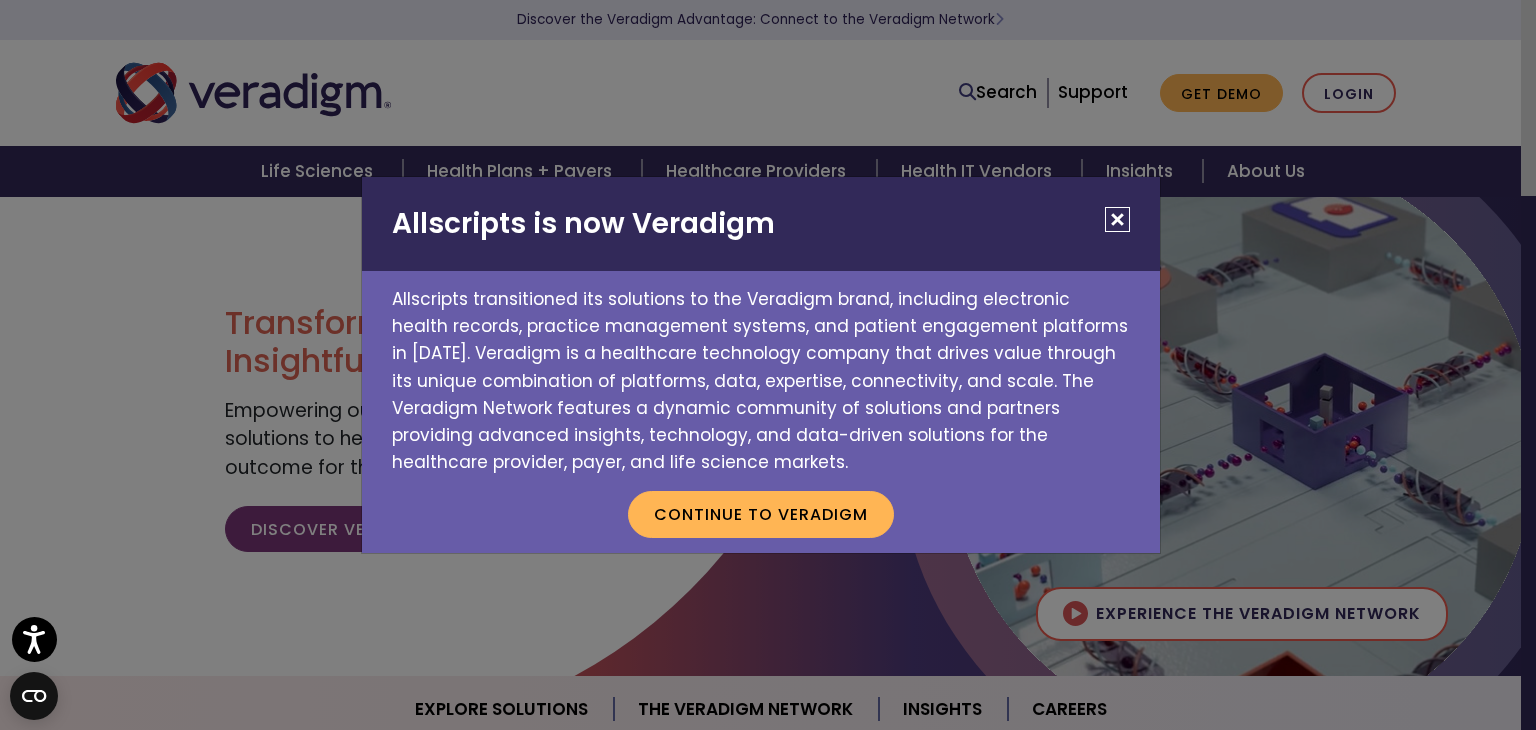 click at bounding box center (1117, 219) 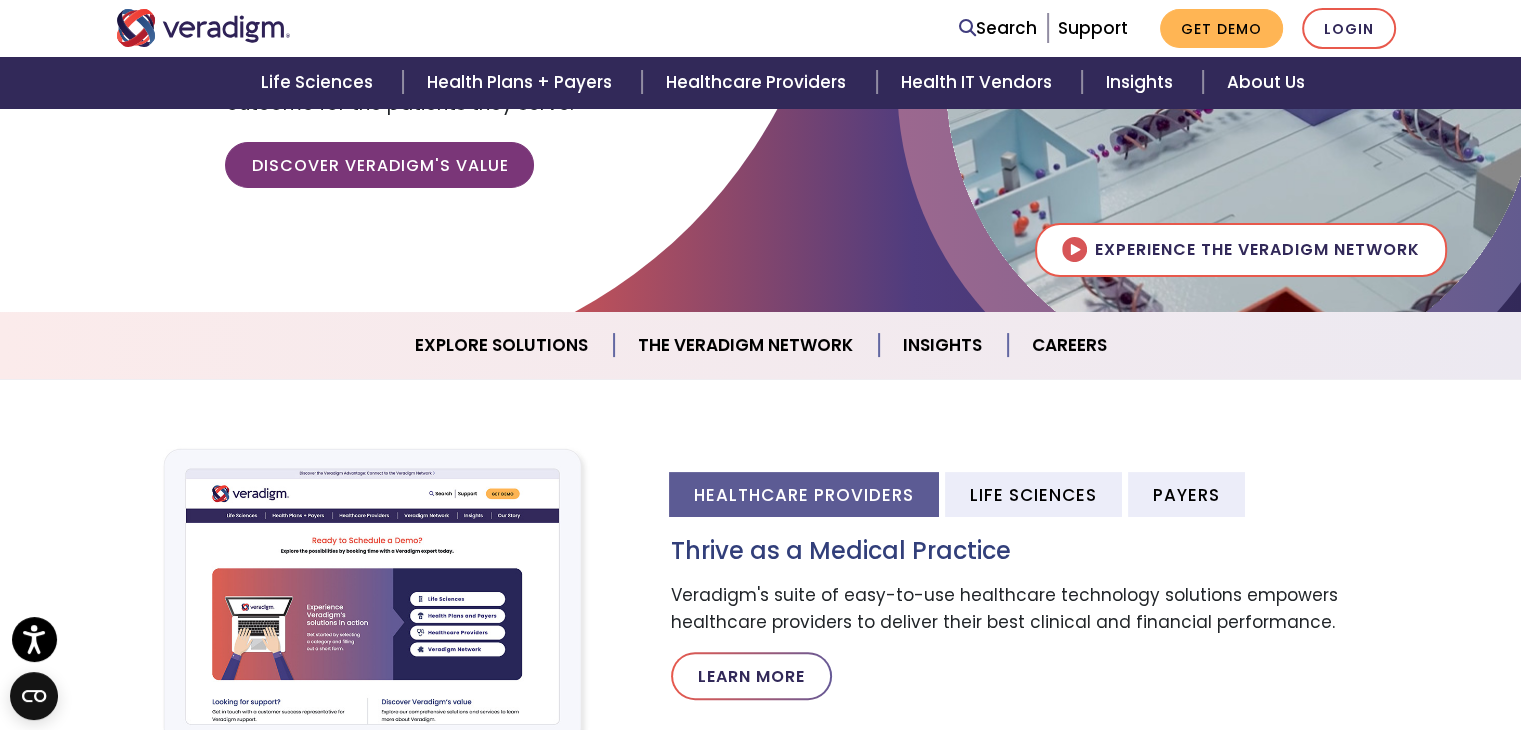 scroll, scrollTop: 0, scrollLeft: 0, axis: both 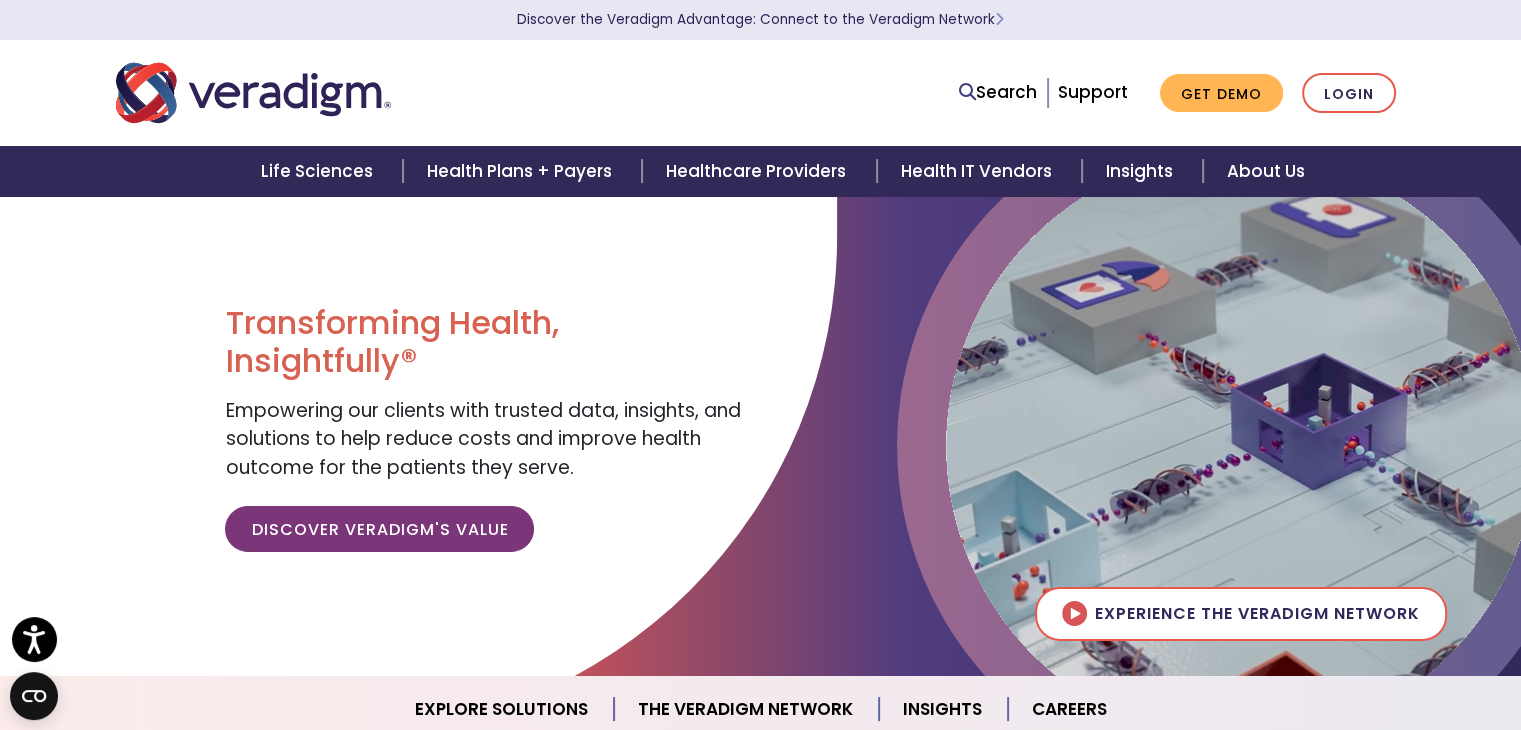 click at bounding box center [253, 93] 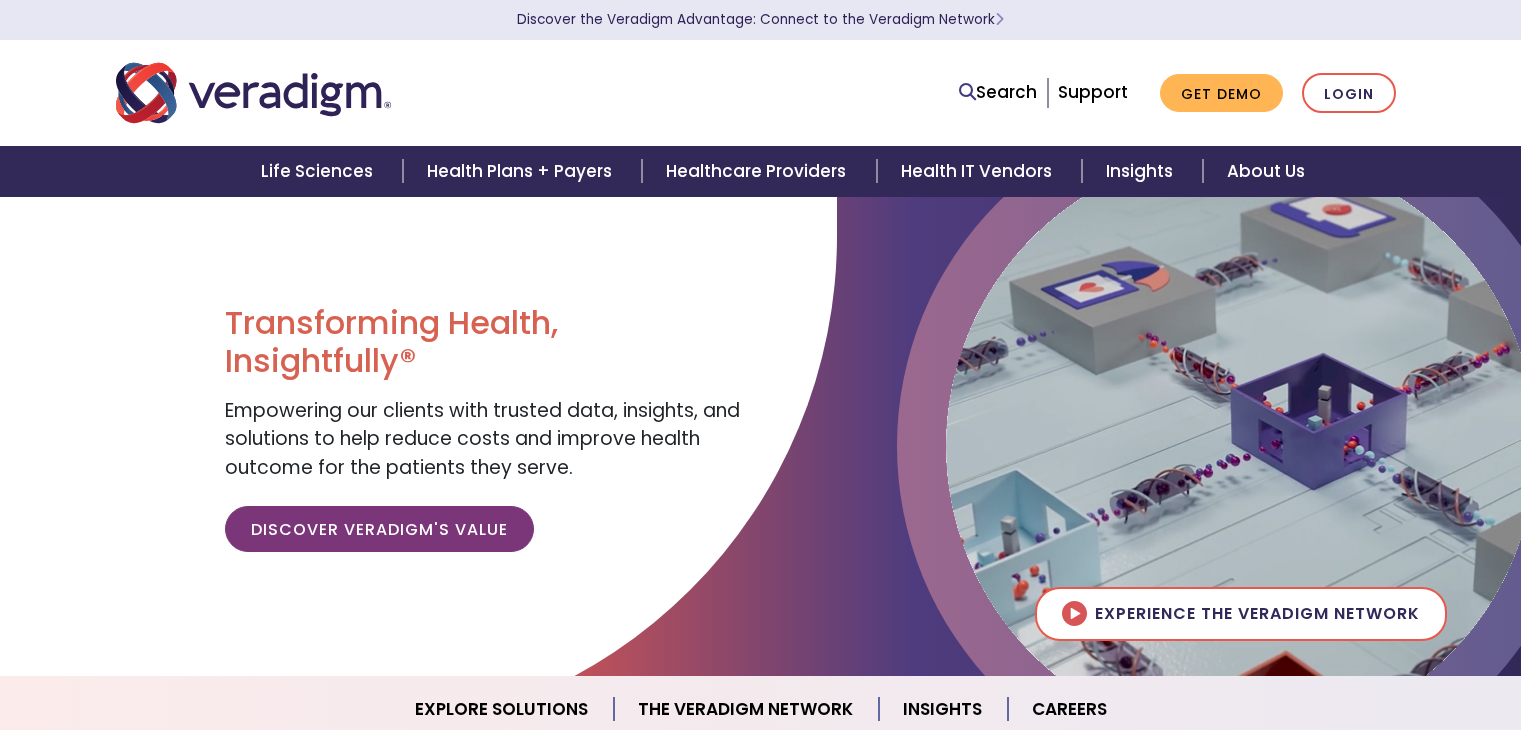 scroll, scrollTop: 0, scrollLeft: 0, axis: both 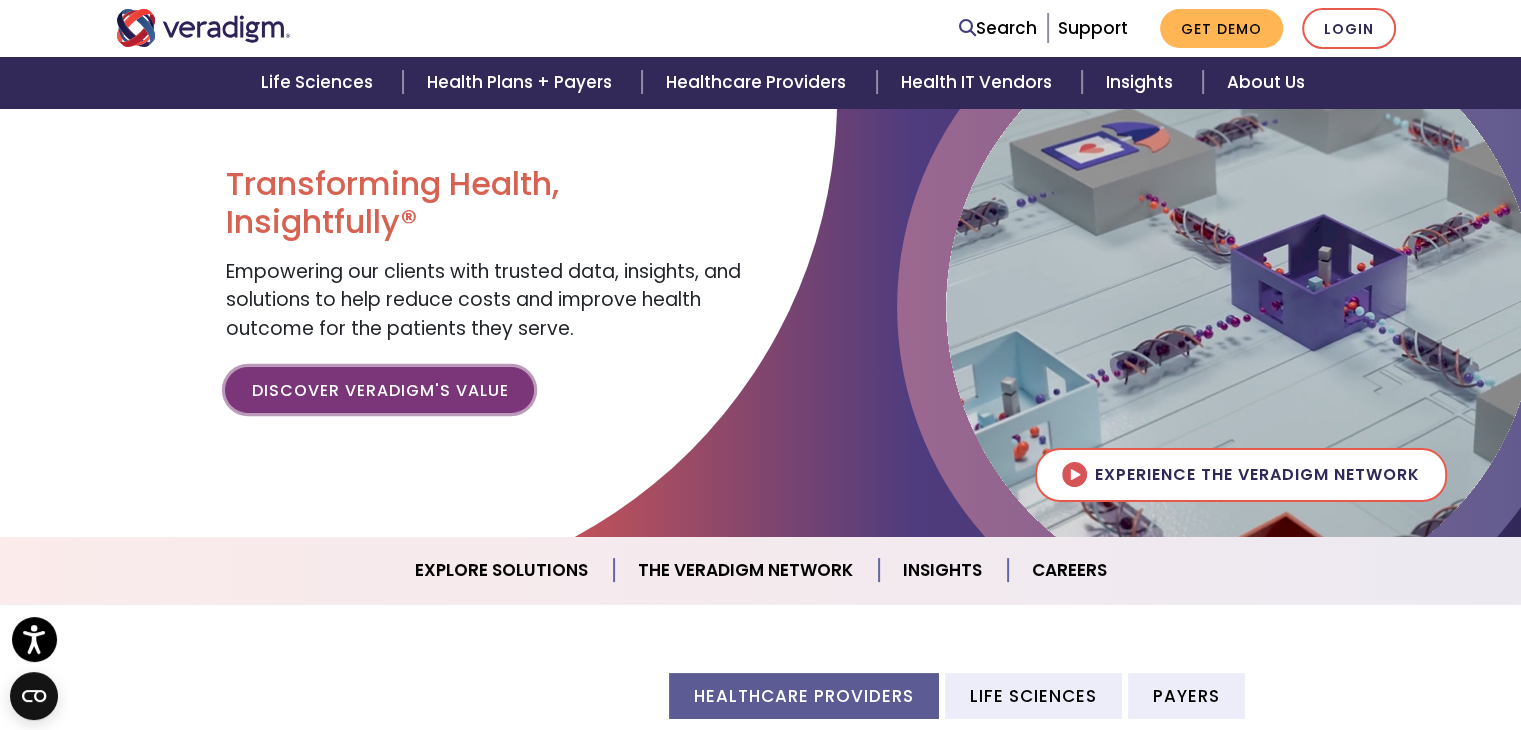 click on "Discover Veradigm's Value" at bounding box center (379, 390) 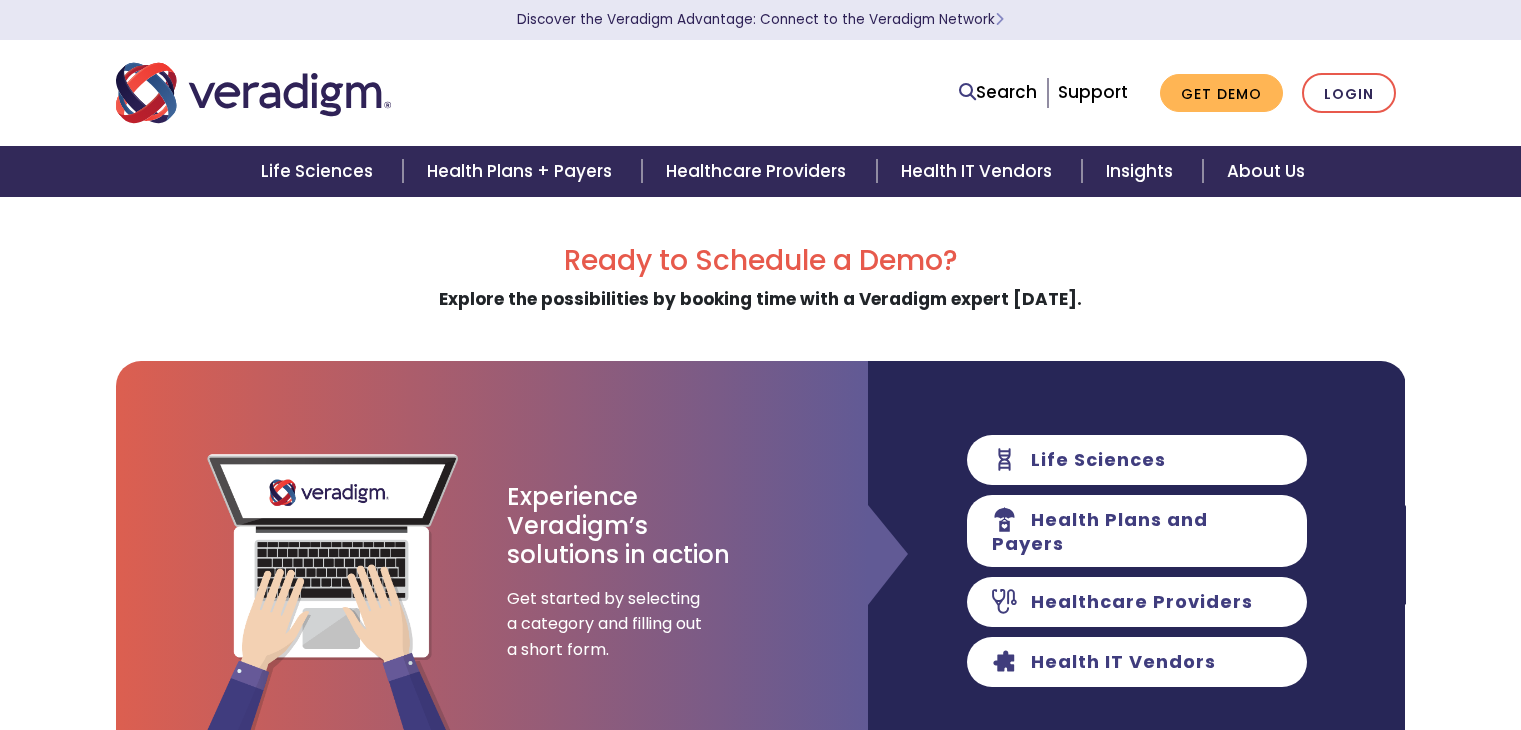 scroll, scrollTop: 0, scrollLeft: 0, axis: both 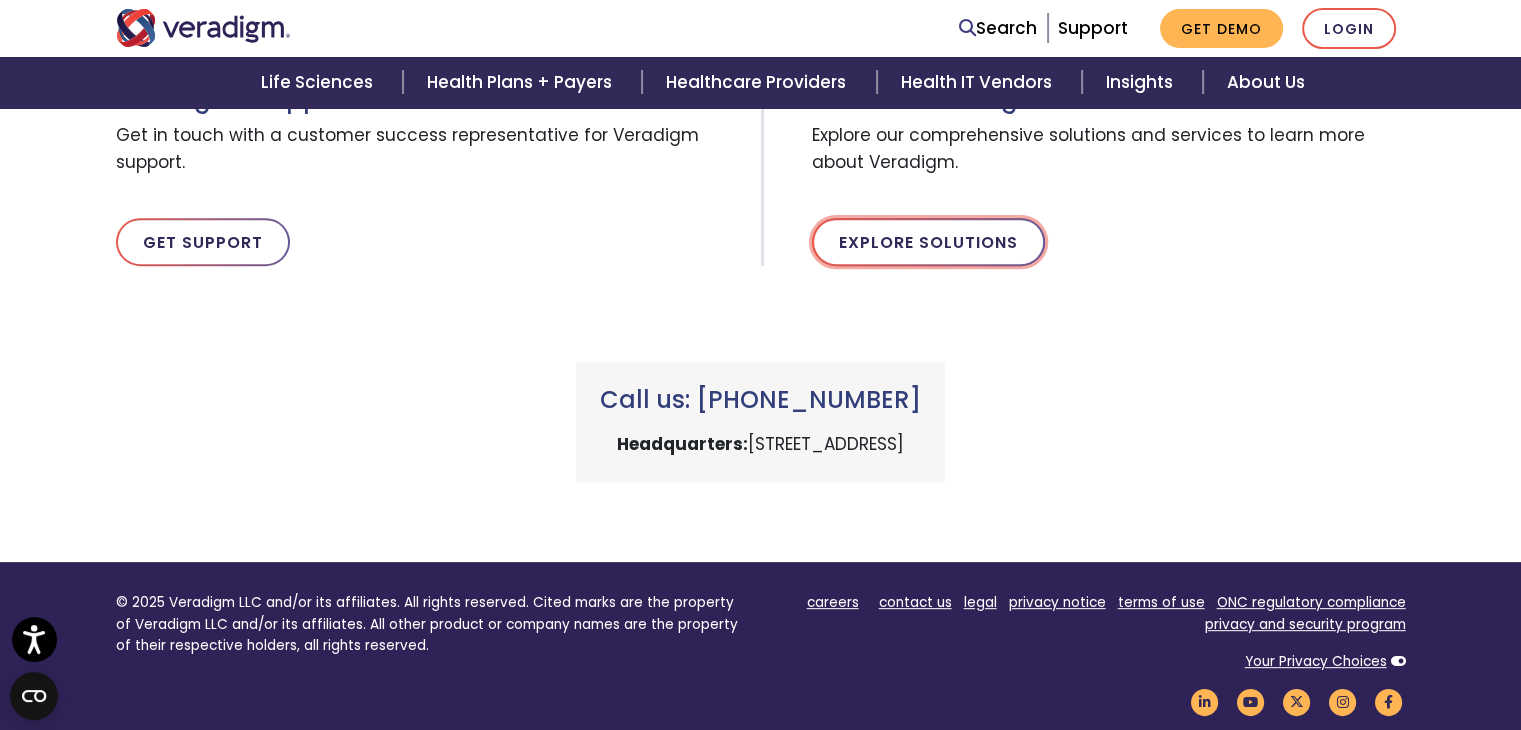 click on "Explore Solutions" at bounding box center (928, 242) 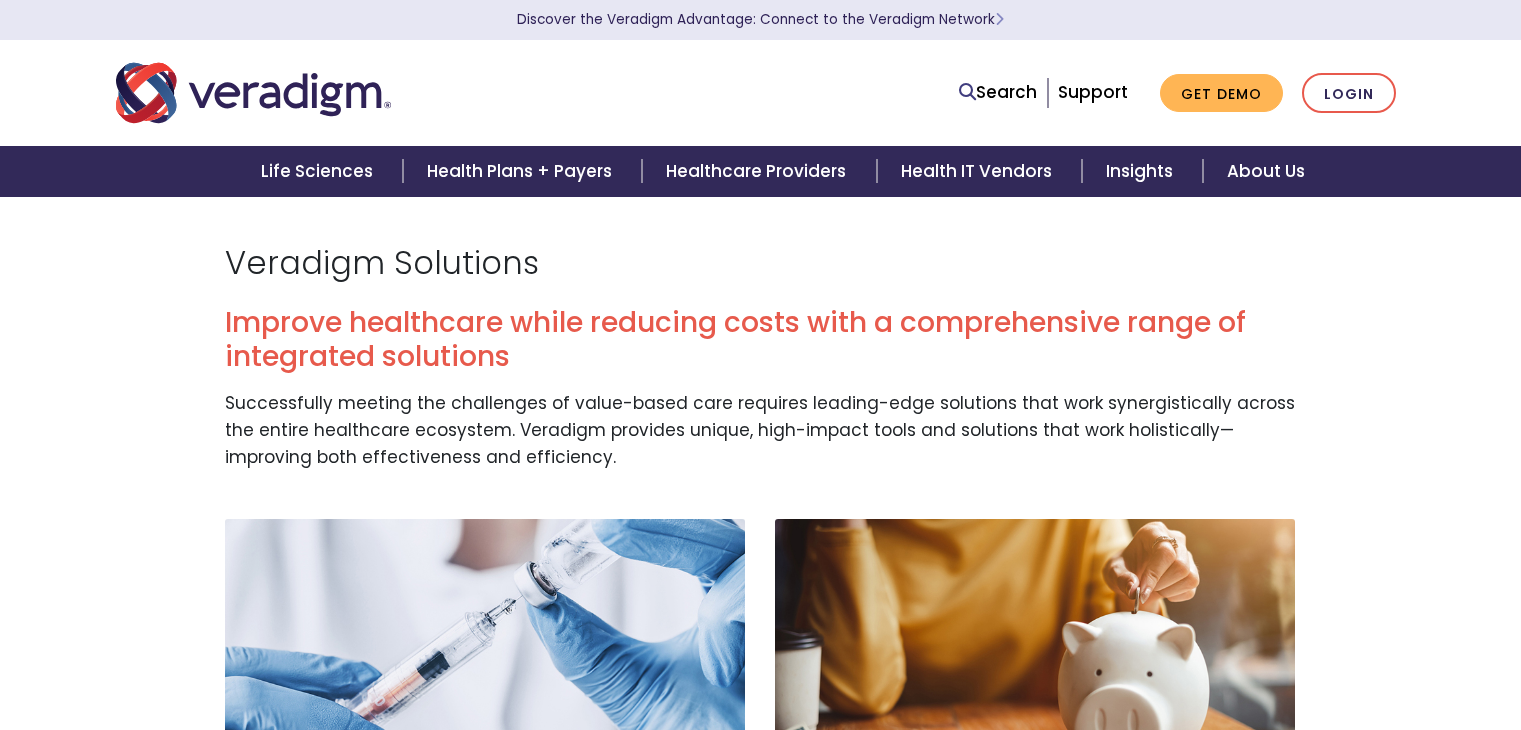 scroll, scrollTop: 0, scrollLeft: 0, axis: both 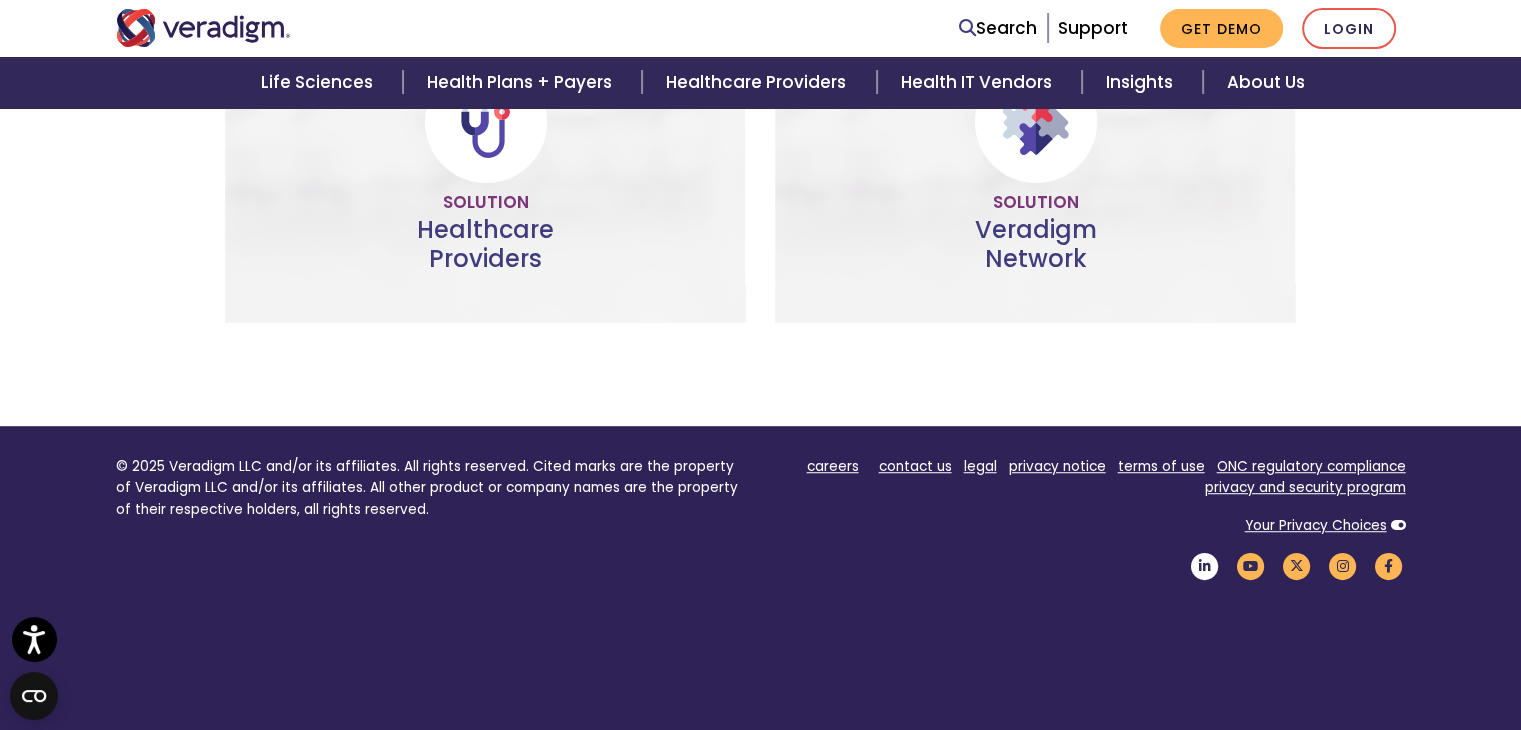 click at bounding box center (1205, 566) 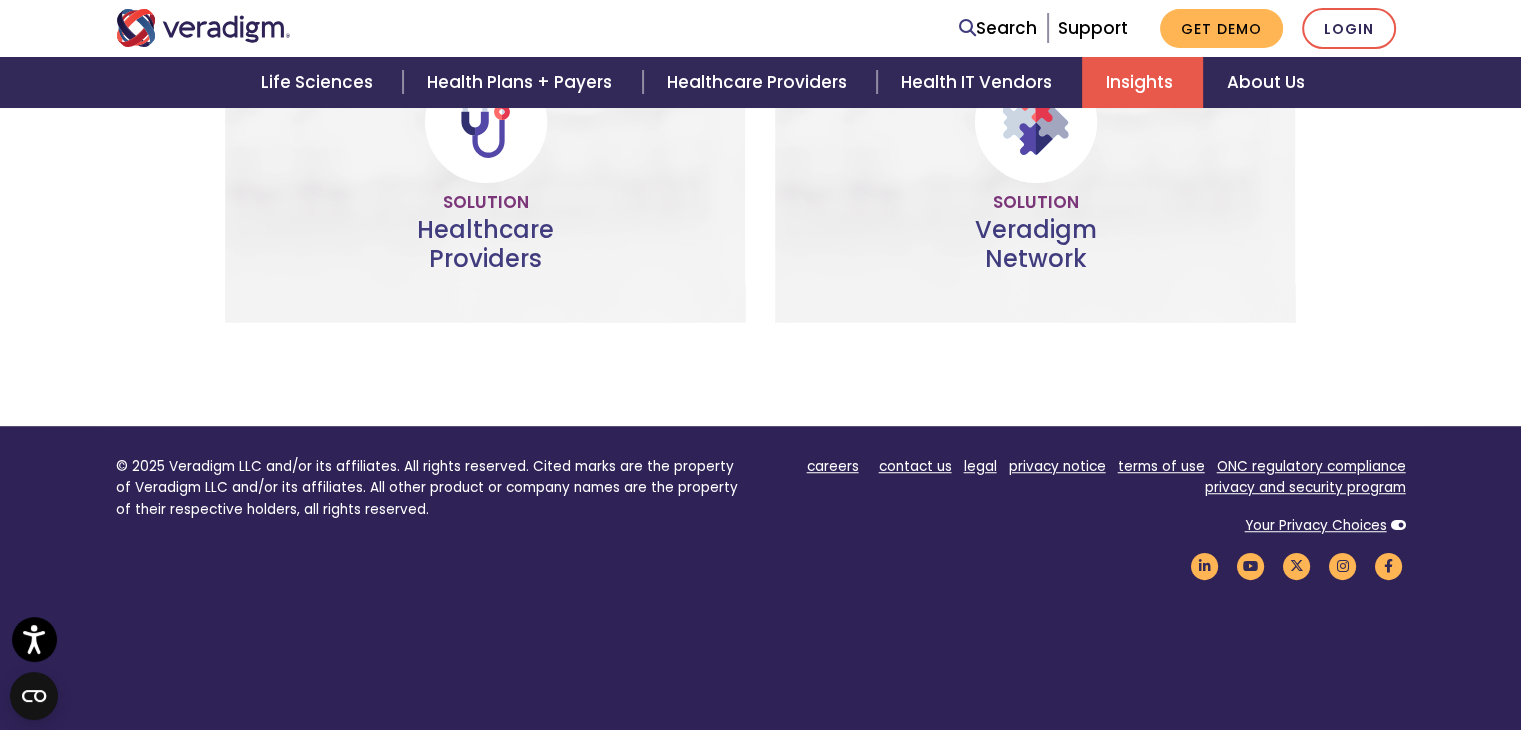 click on "Insights" at bounding box center (1142, 82) 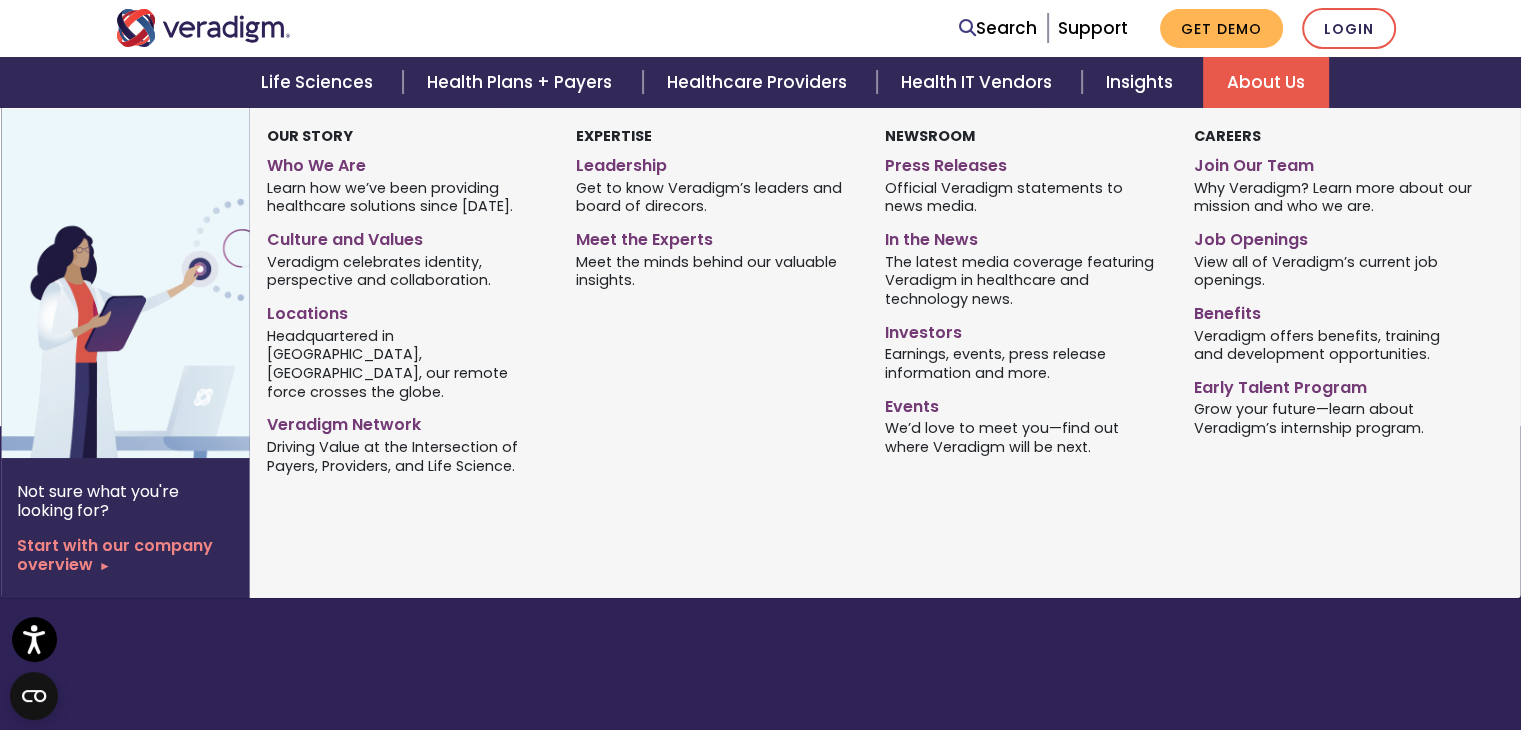 click on "About Us" at bounding box center (1266, 82) 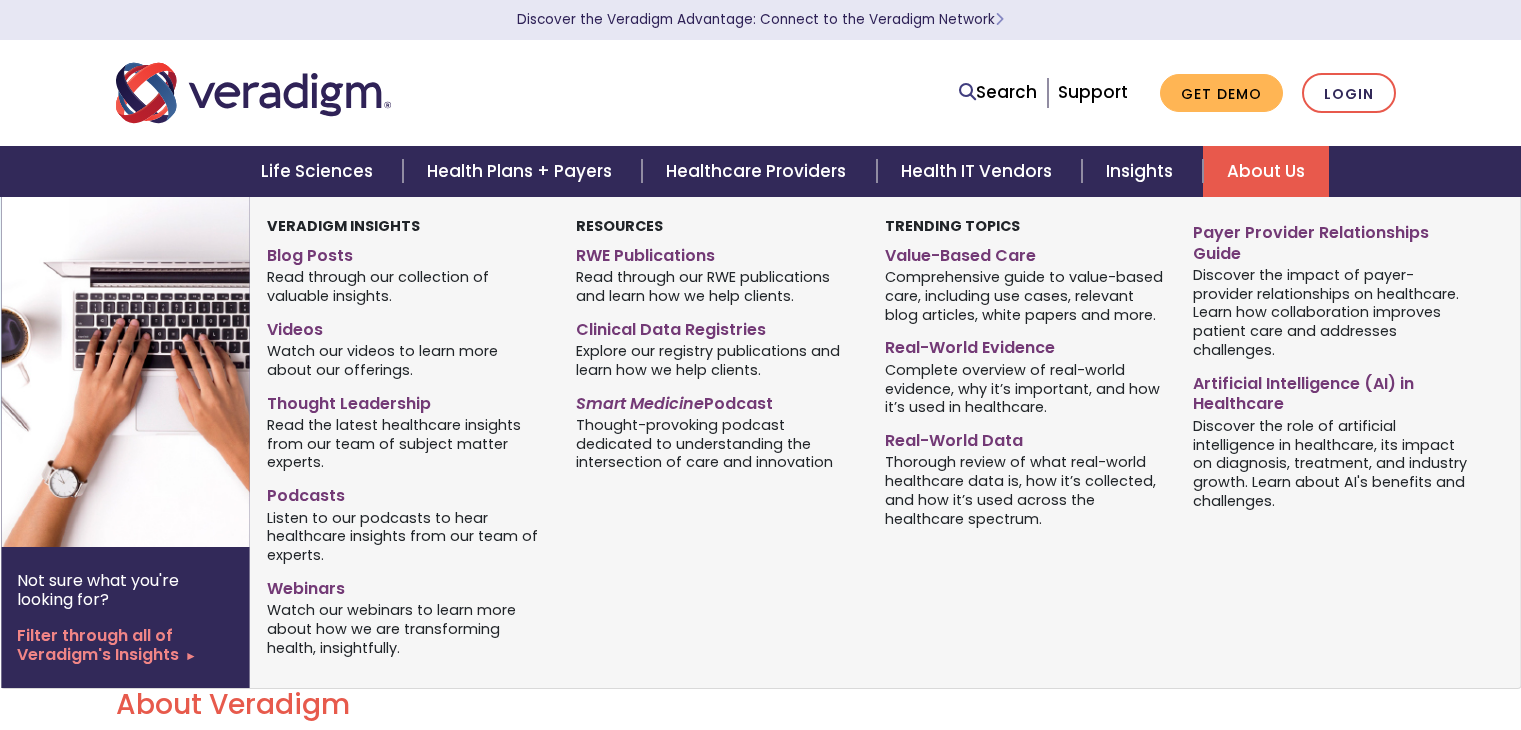 scroll, scrollTop: 0, scrollLeft: 0, axis: both 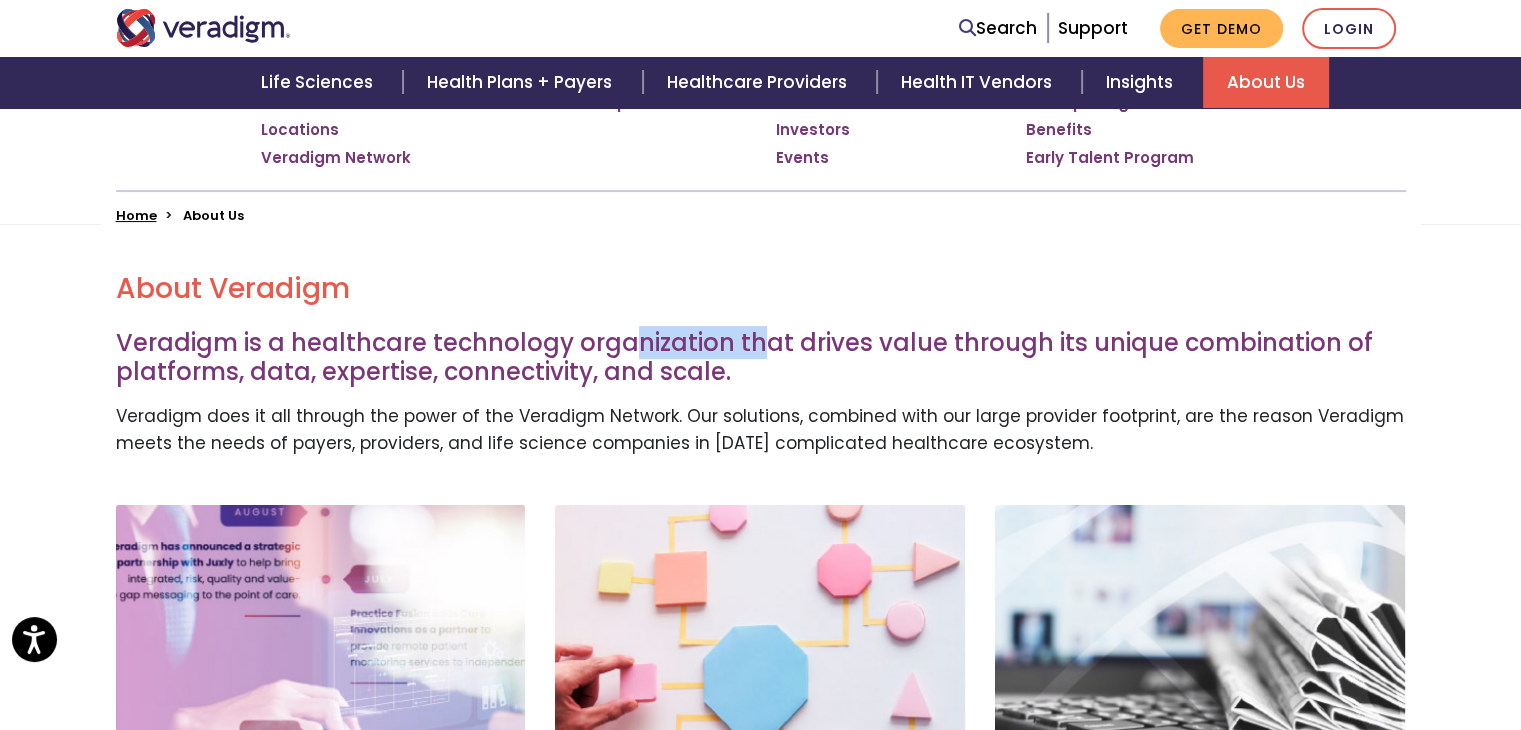 drag, startPoint x: 632, startPoint y: 337, endPoint x: 760, endPoint y: 350, distance: 128.65846 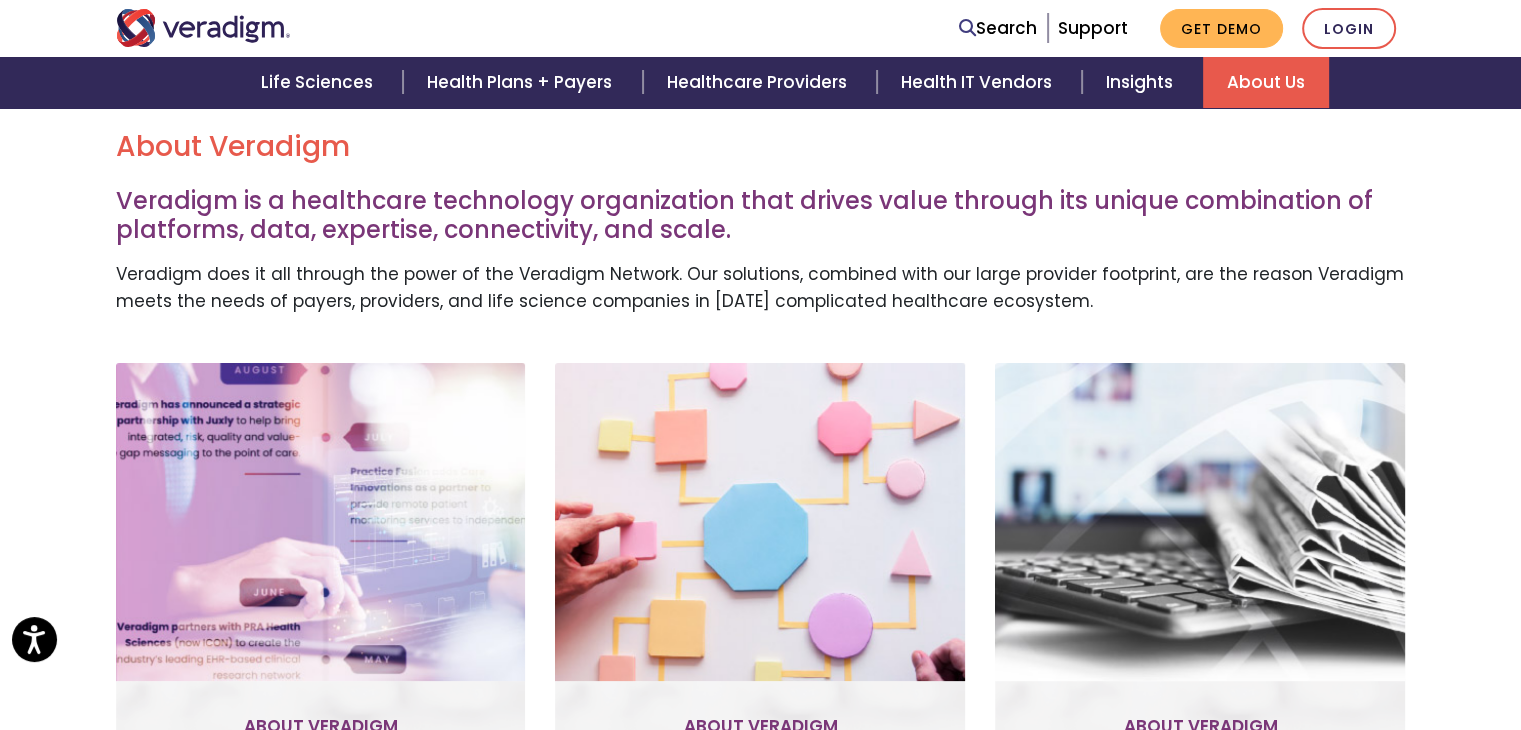 scroll, scrollTop: 572, scrollLeft: 0, axis: vertical 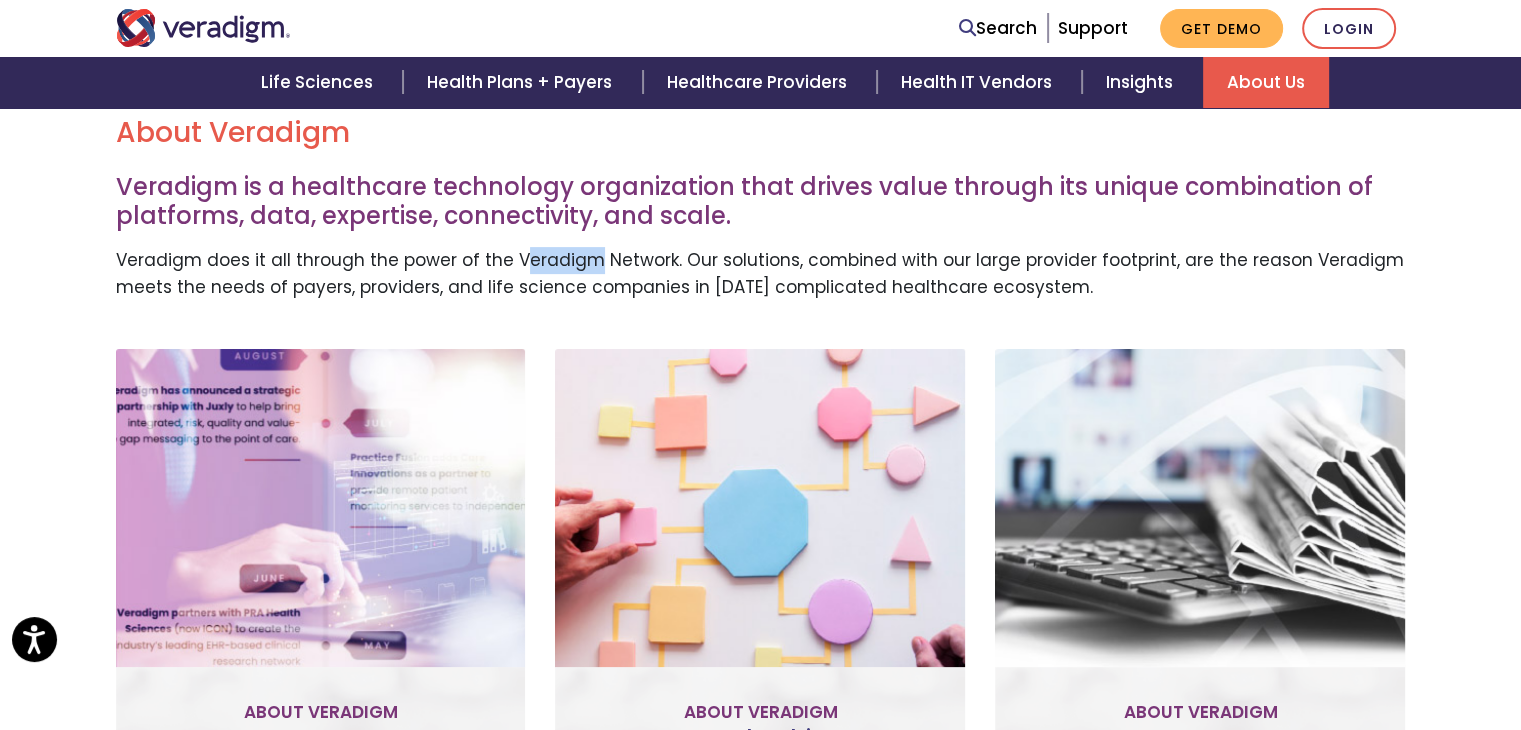 drag, startPoint x: 520, startPoint y: 256, endPoint x: 592, endPoint y: 259, distance: 72.06247 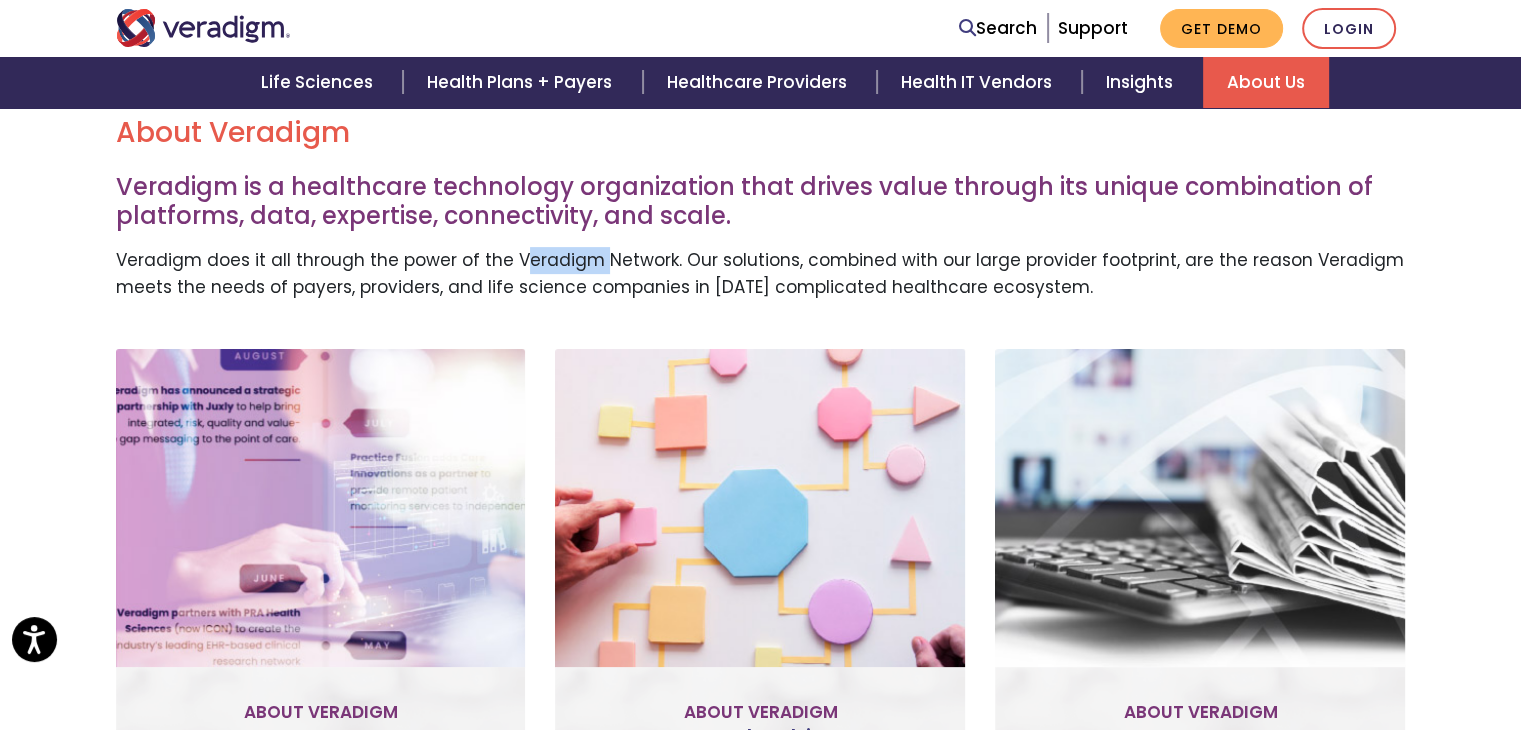 click on "Veradigm does it all through the power of the Veradigm Network. Our solutions, combined with our large provider footprint, are the reason Veradigm meets the needs of payers, providers, and life science companies in today’s complicated healthcare ecosystem." at bounding box center [761, 274] 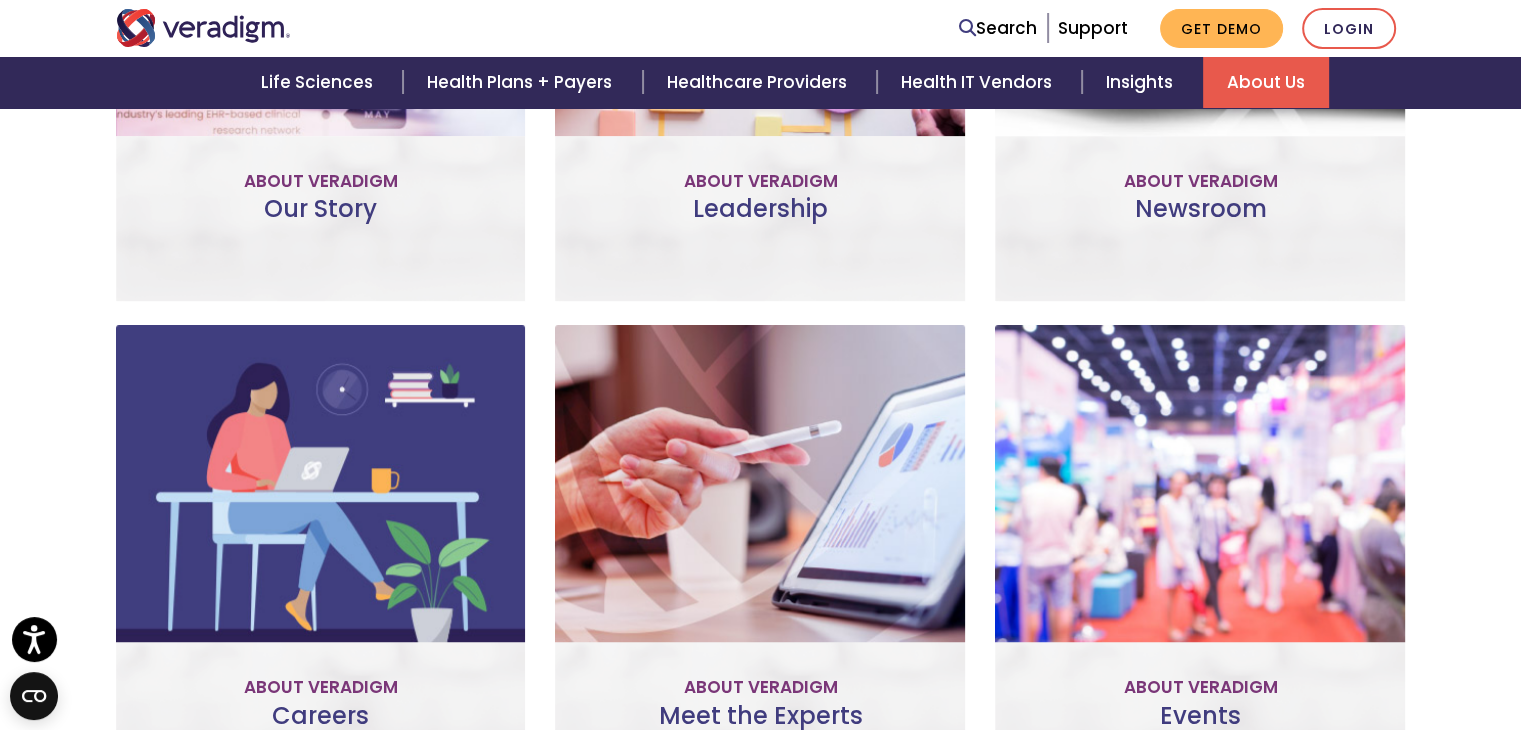 scroll, scrollTop: 1099, scrollLeft: 0, axis: vertical 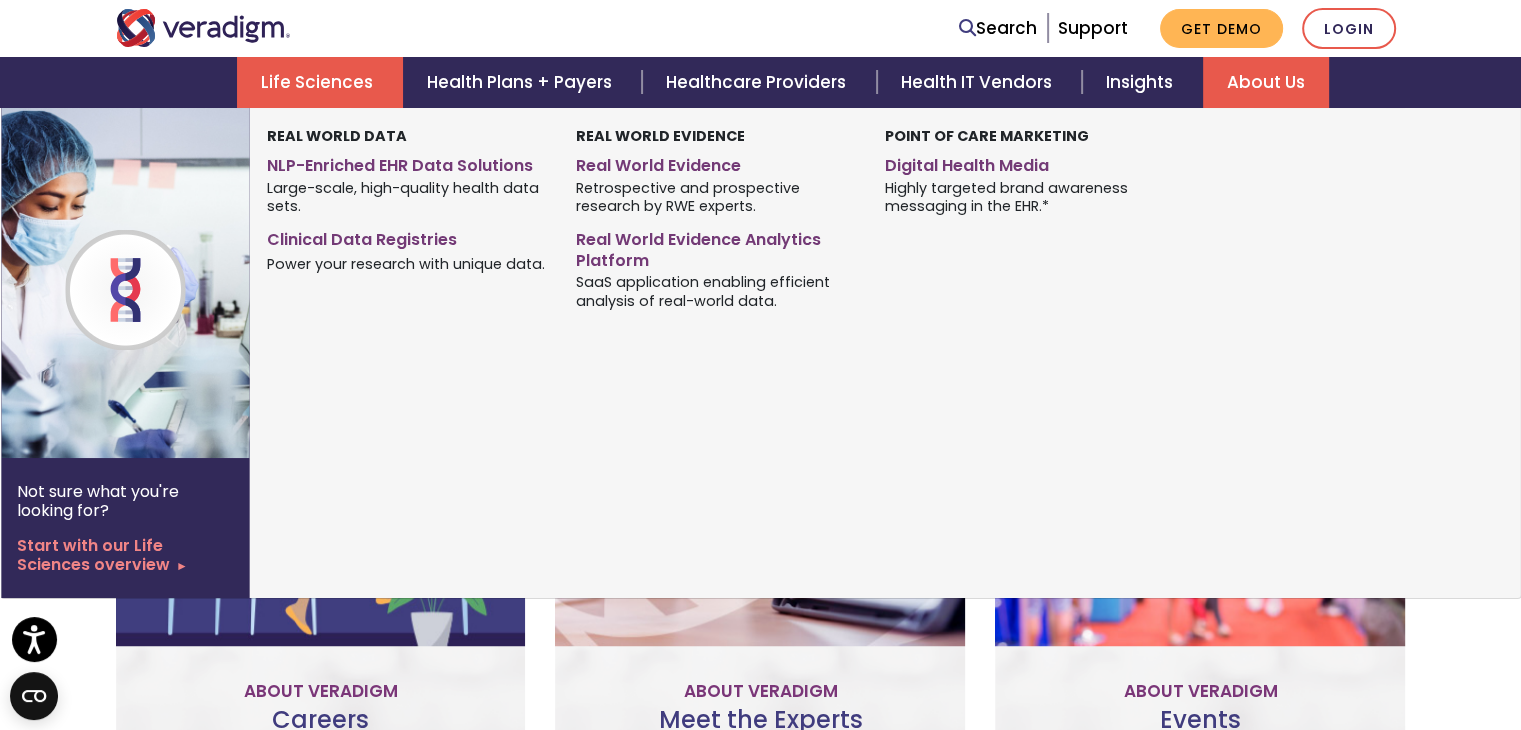 click on "Life Sciences" at bounding box center (320, 82) 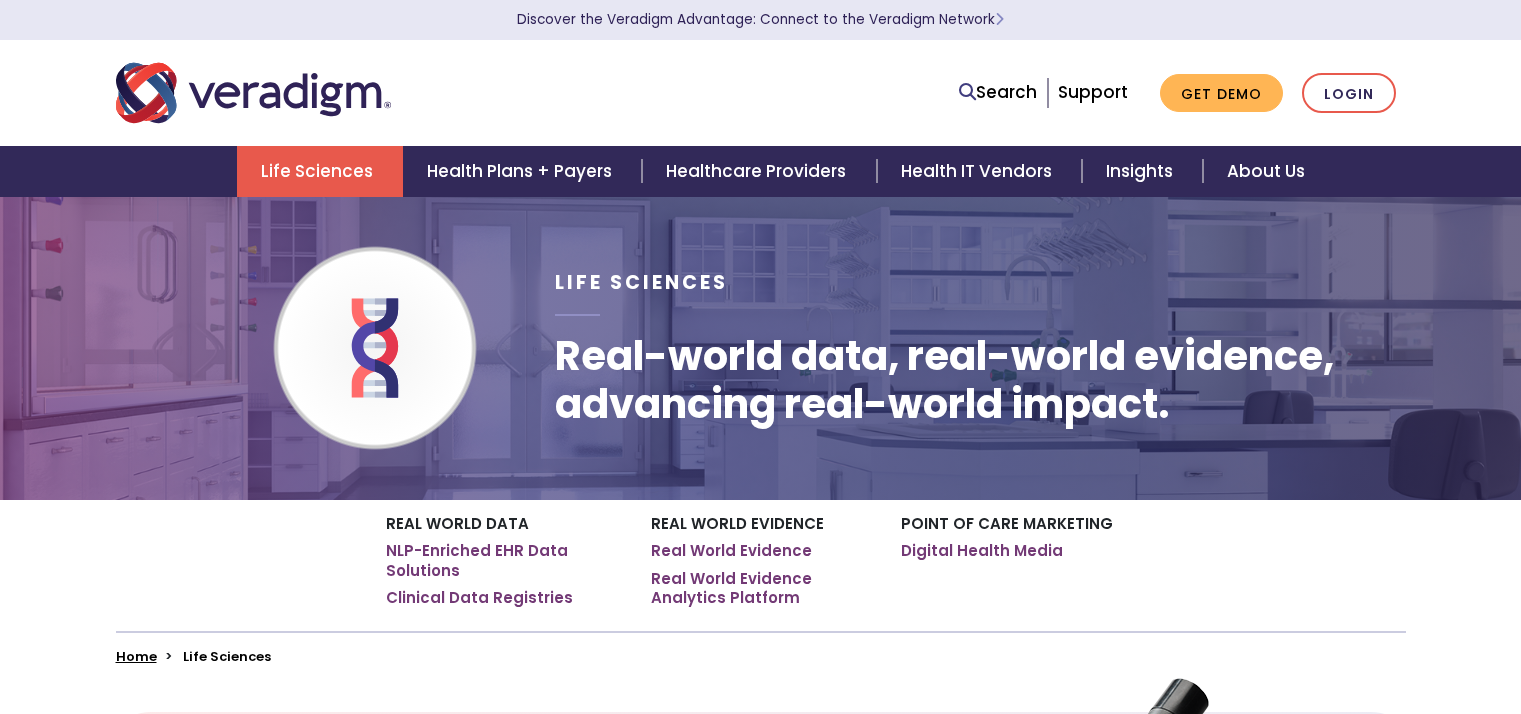 scroll, scrollTop: 0, scrollLeft: 0, axis: both 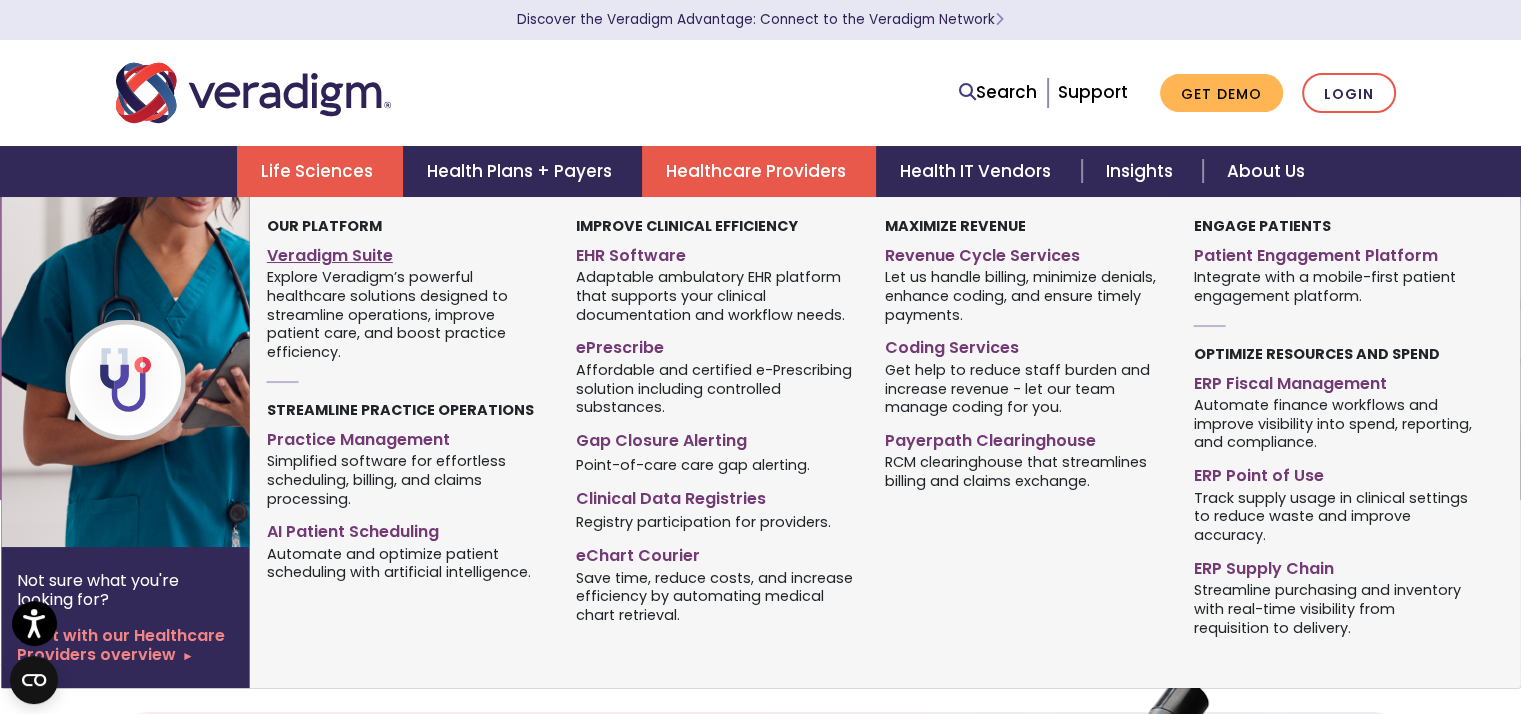 click on "Veradigm Suite" at bounding box center (406, 252) 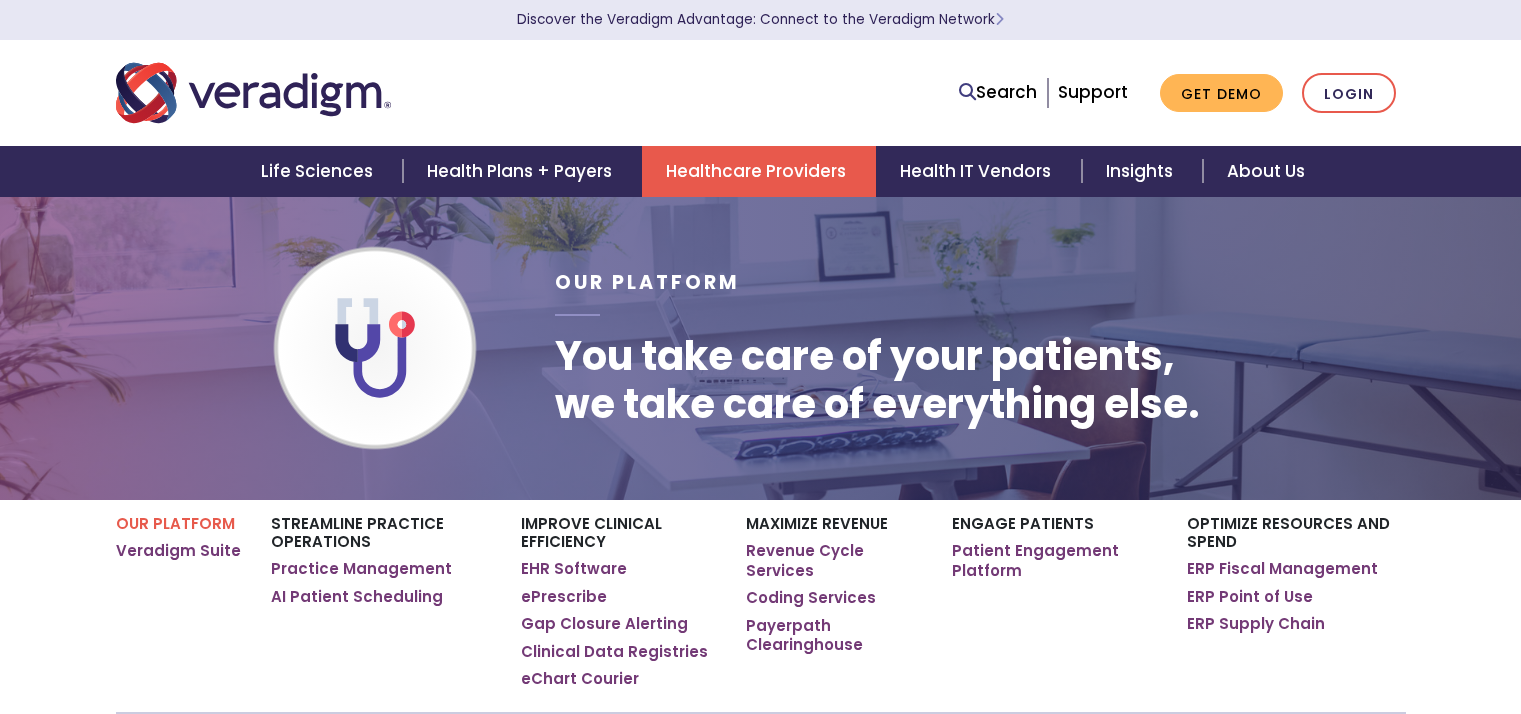 scroll, scrollTop: 0, scrollLeft: 0, axis: both 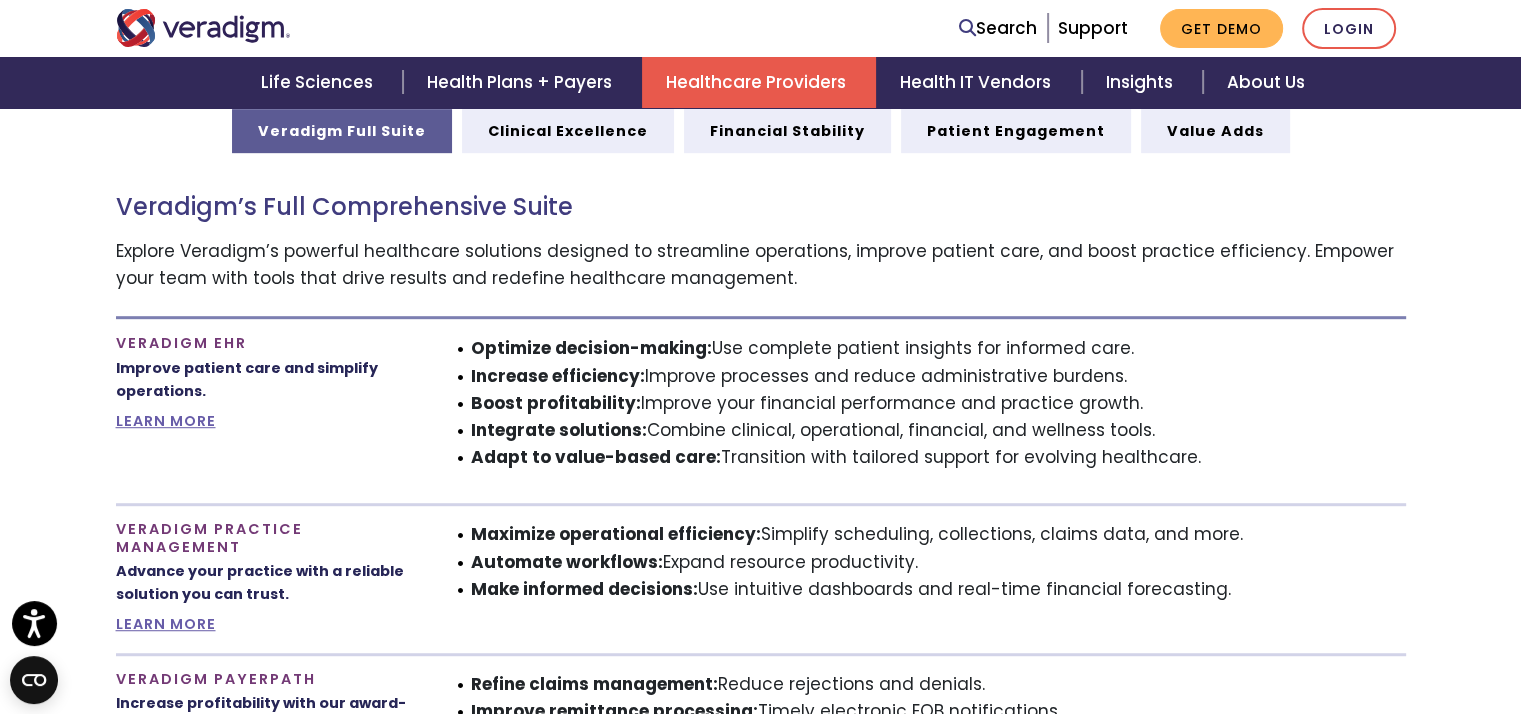 click on "Optimize decision-making:" at bounding box center [591, 348] 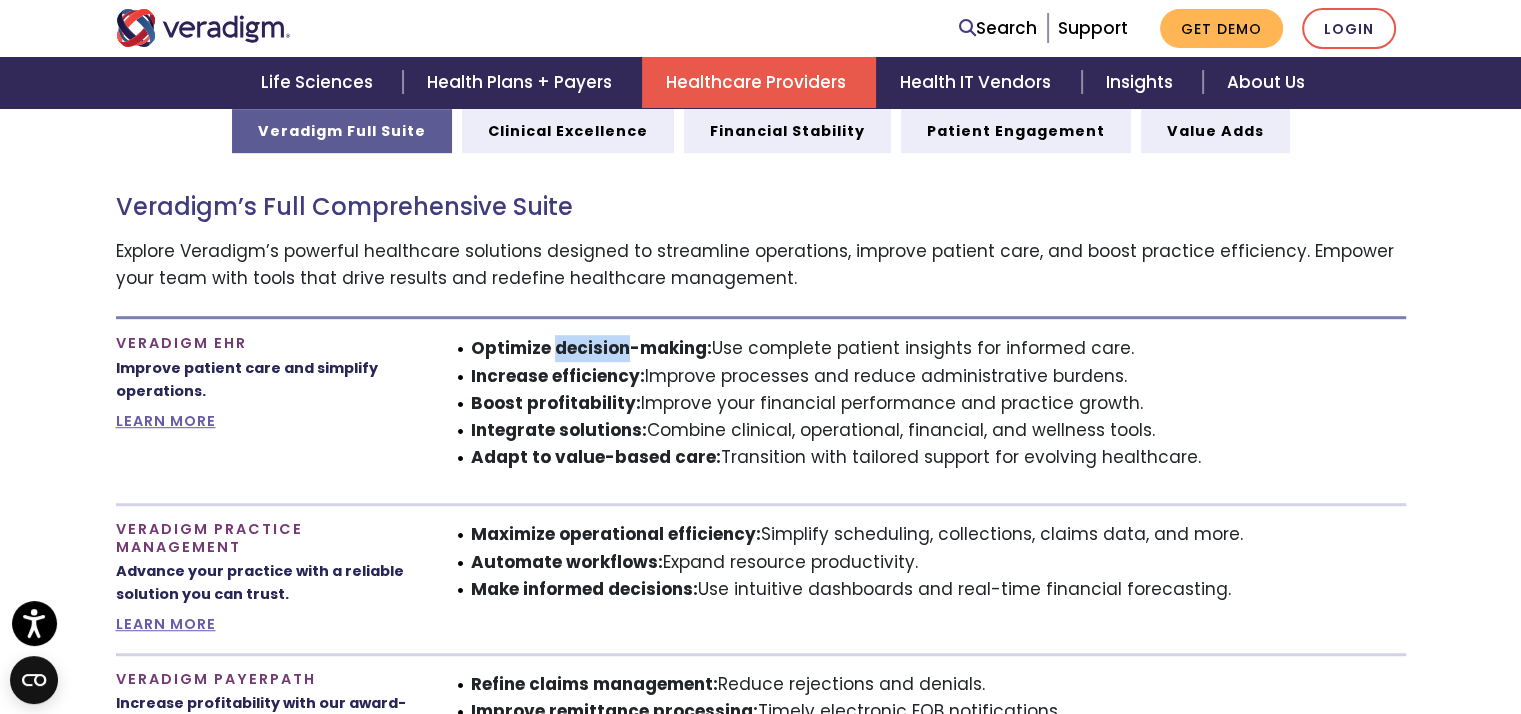 click on "Optimize decision-making:" at bounding box center (591, 348) 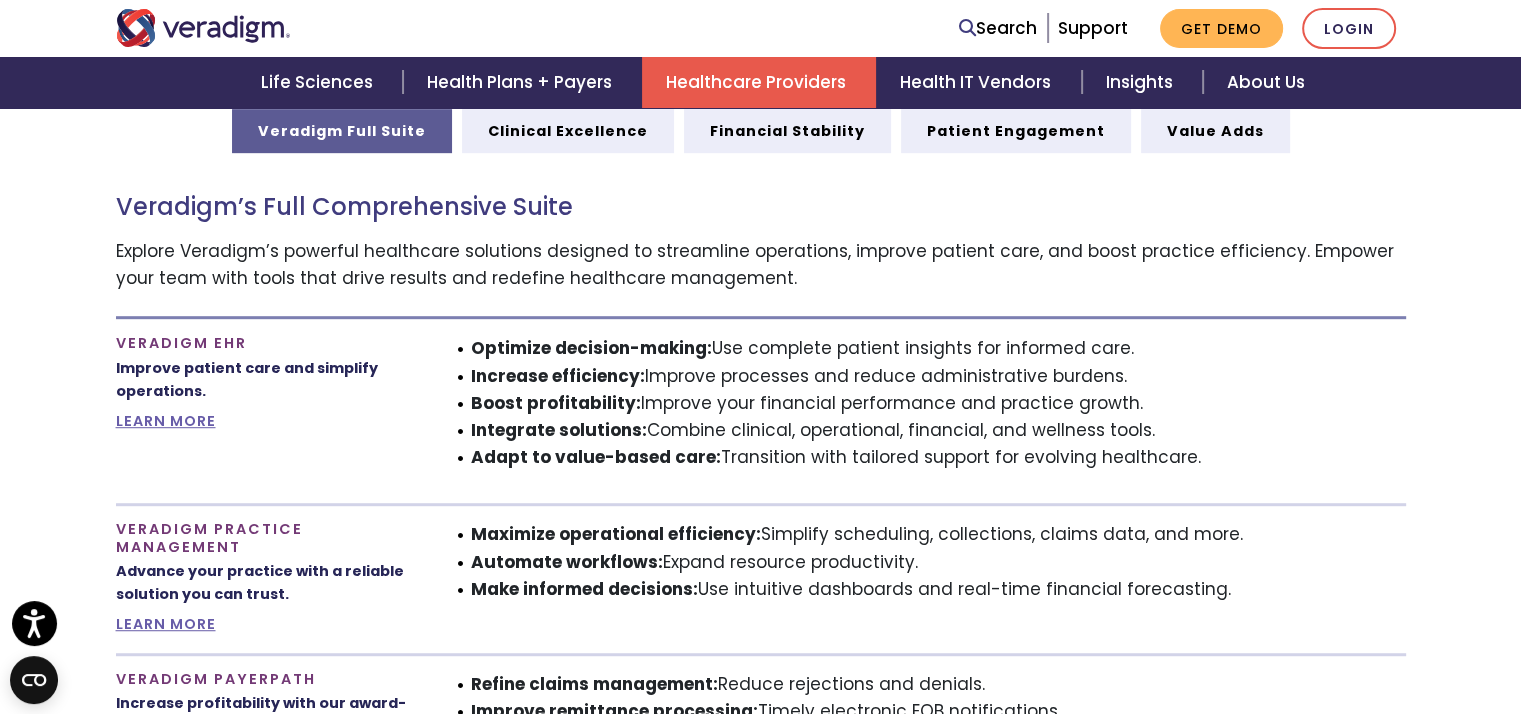 click on "Increase efficiency:" at bounding box center [558, 376] 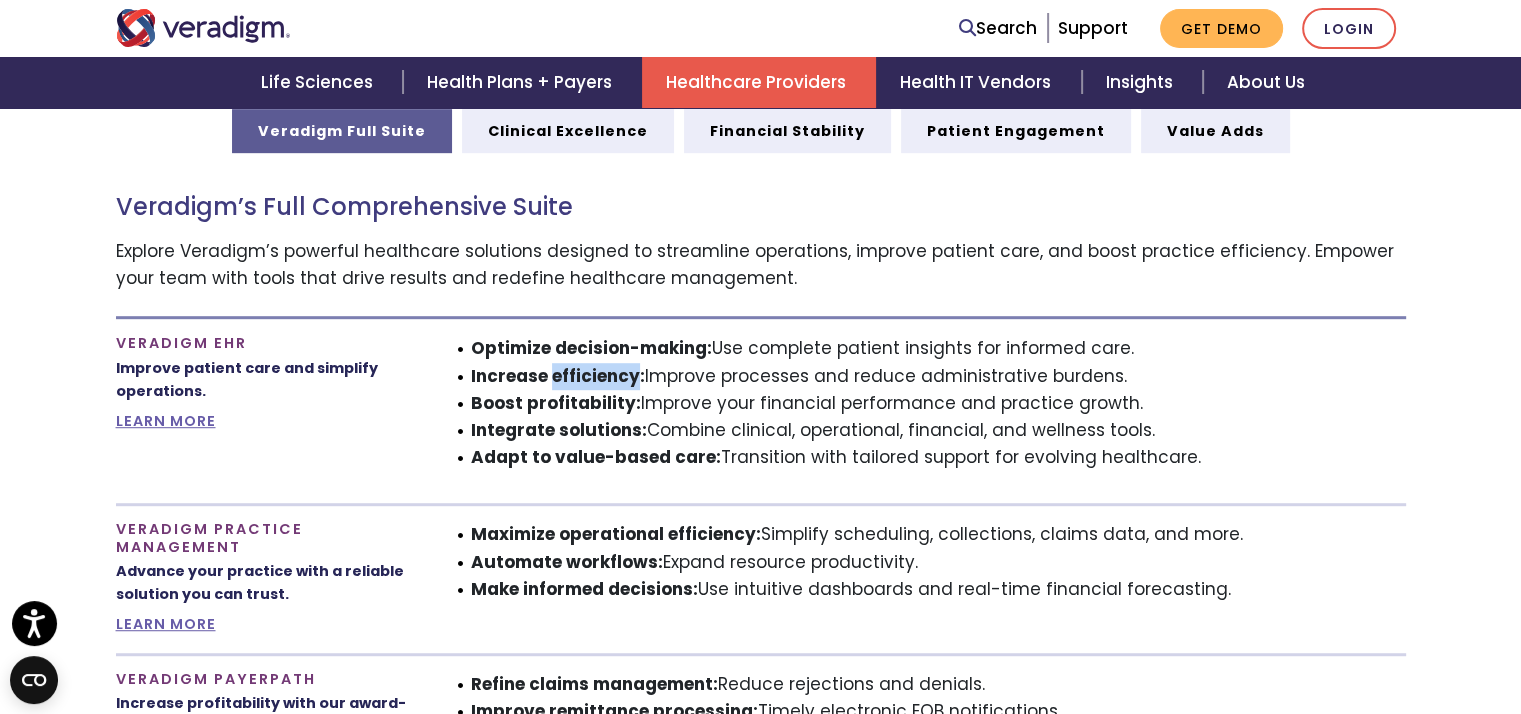 click on "Increase efficiency:" at bounding box center (558, 376) 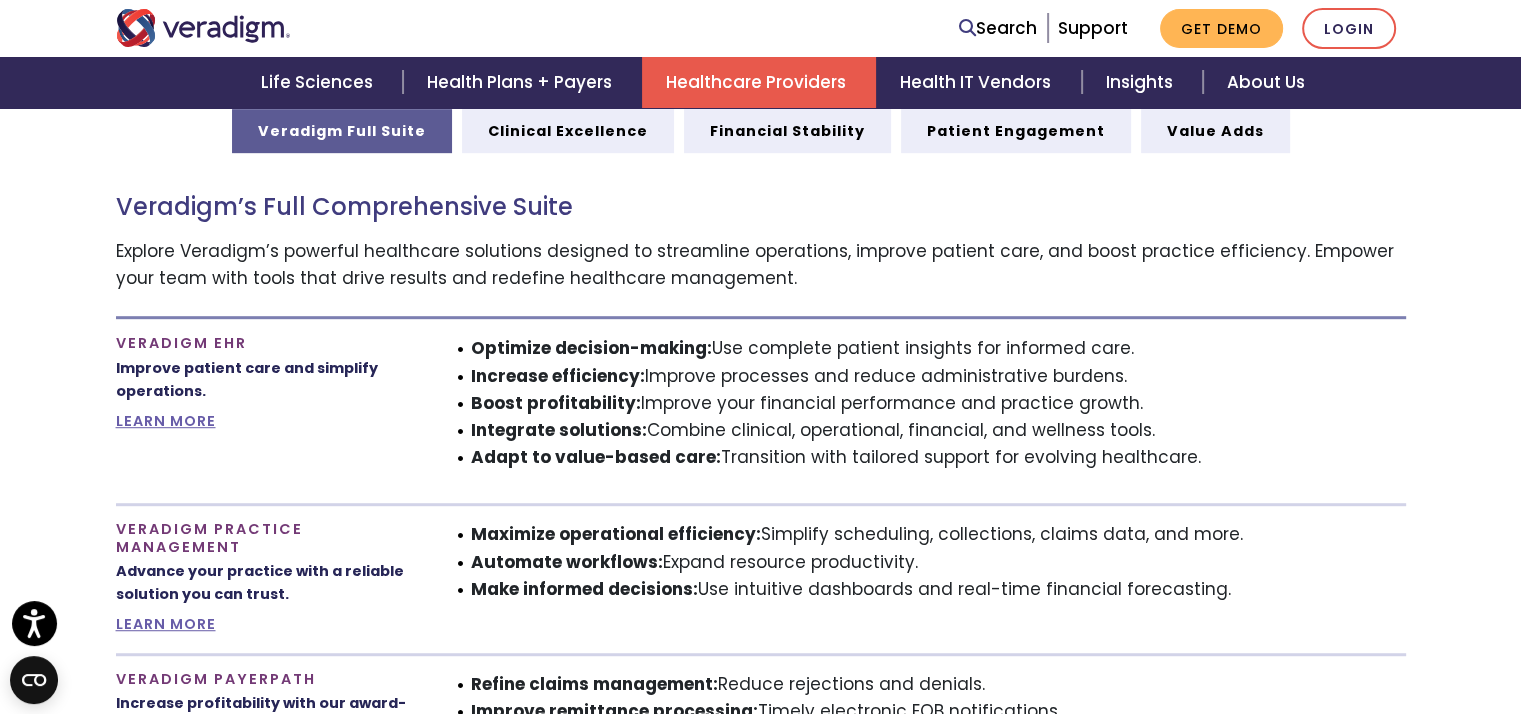 click on "Boost profitability:" at bounding box center (556, 403) 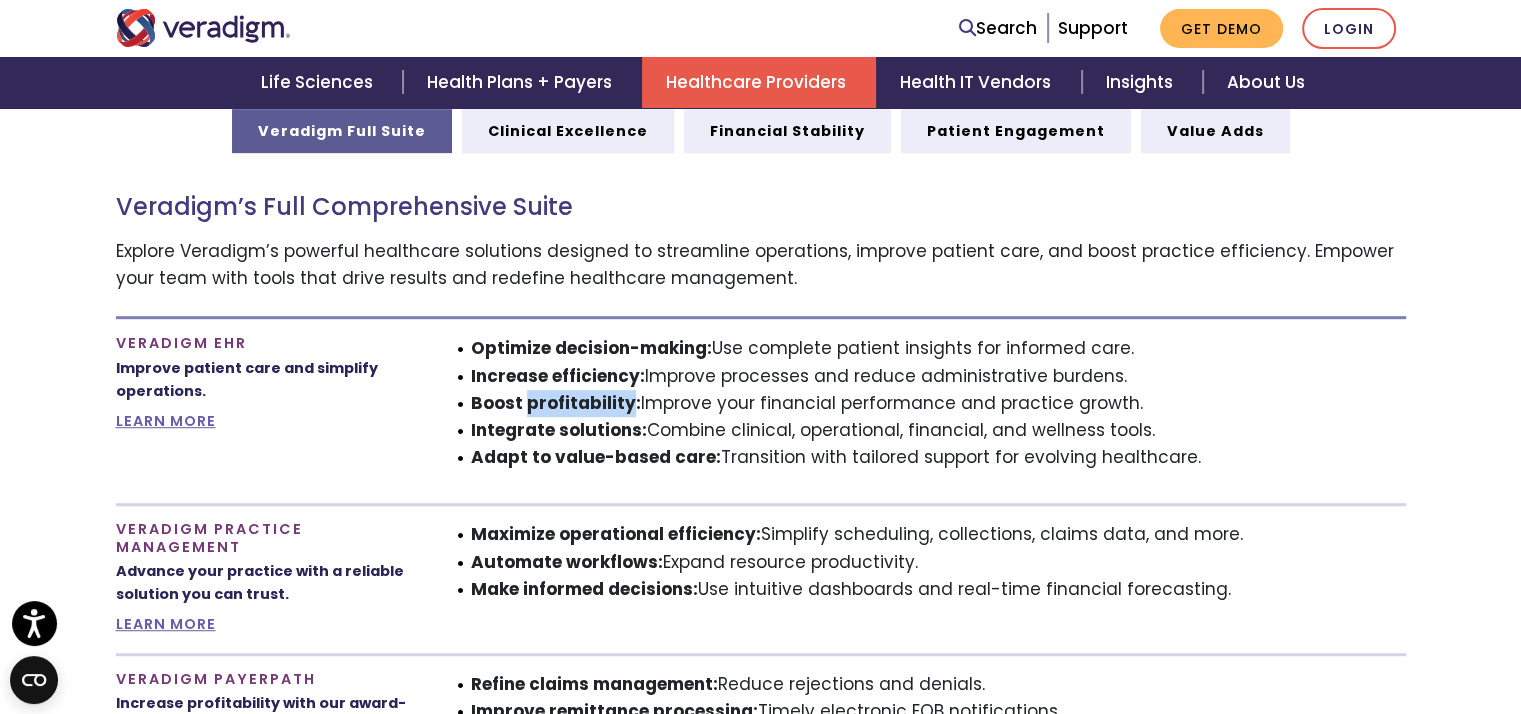 click on "Boost profitability:" at bounding box center [556, 403] 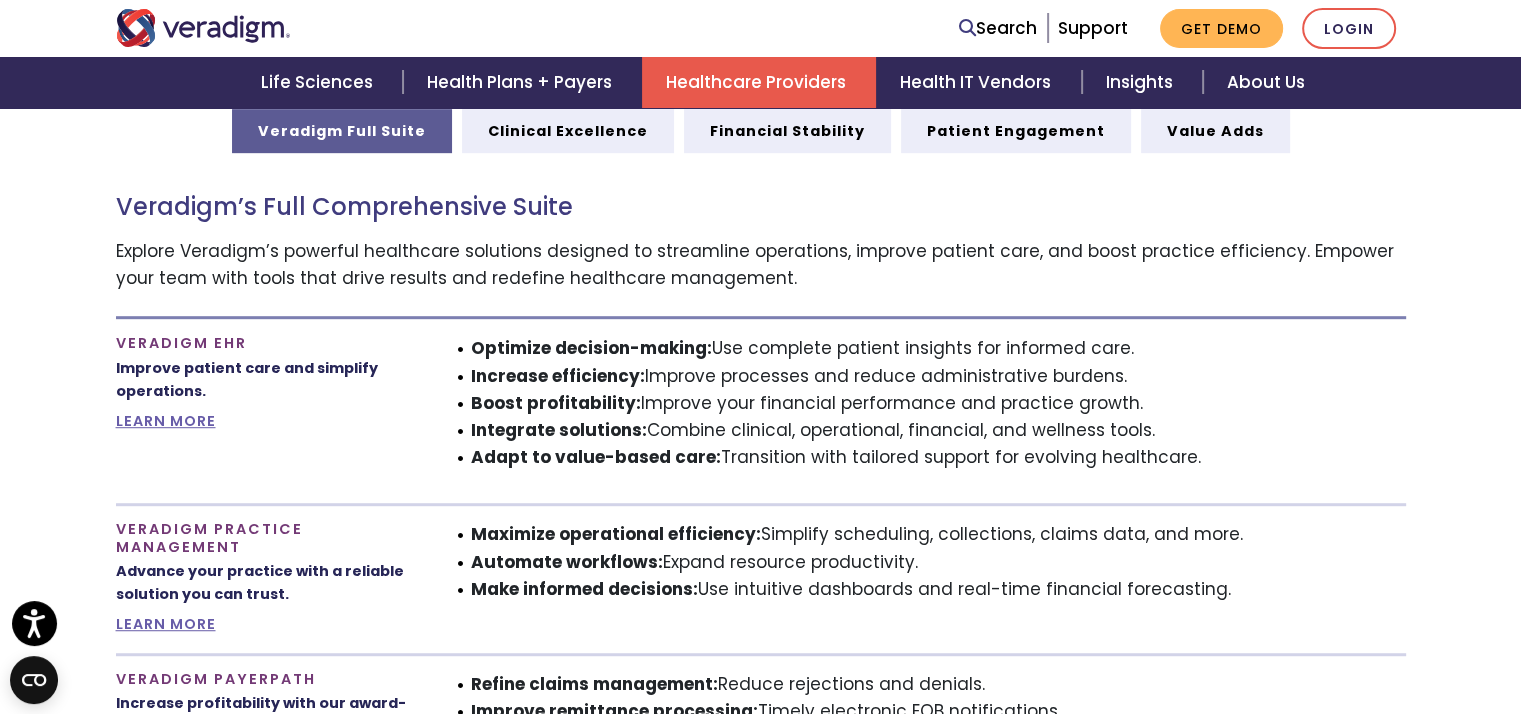 click on "Integrate solutions:" at bounding box center (559, 430) 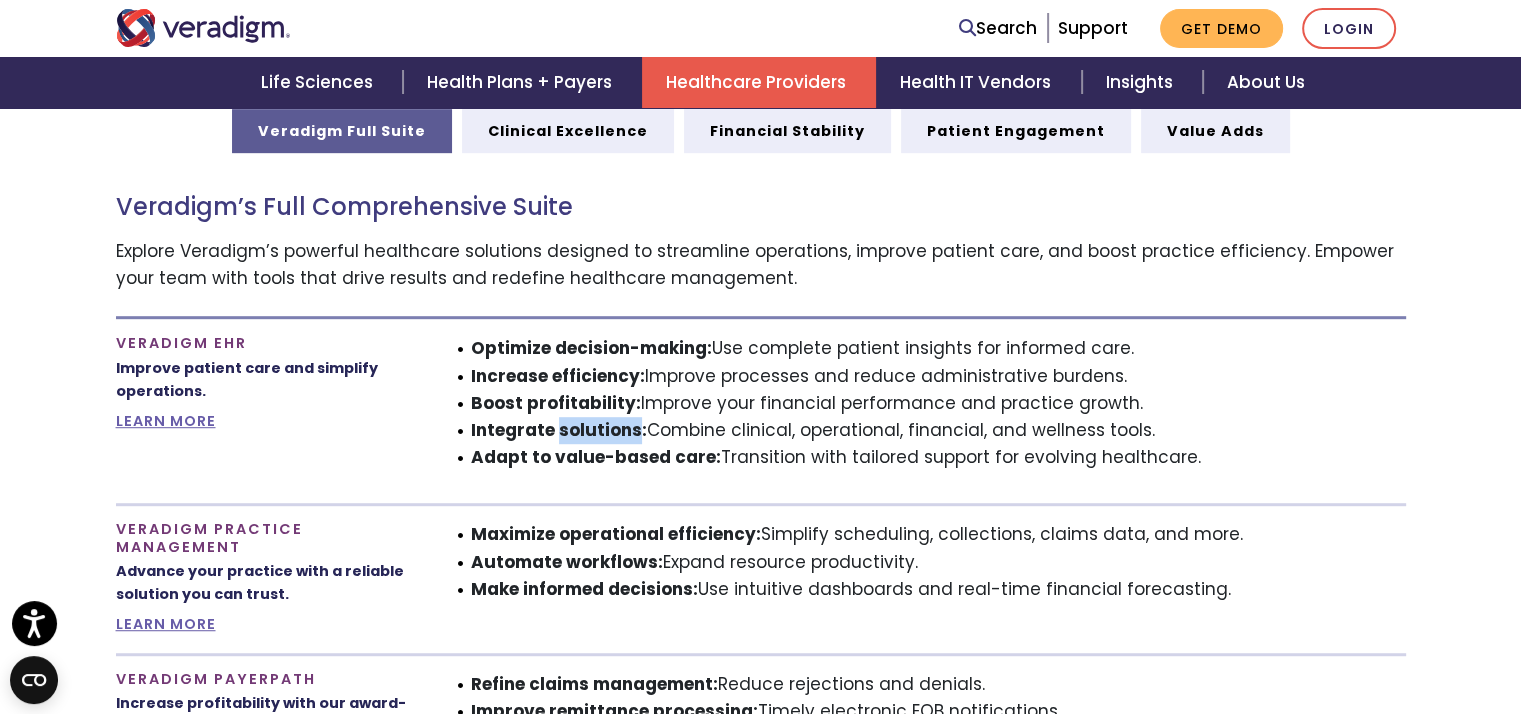 click on "Integrate solutions:" at bounding box center (559, 430) 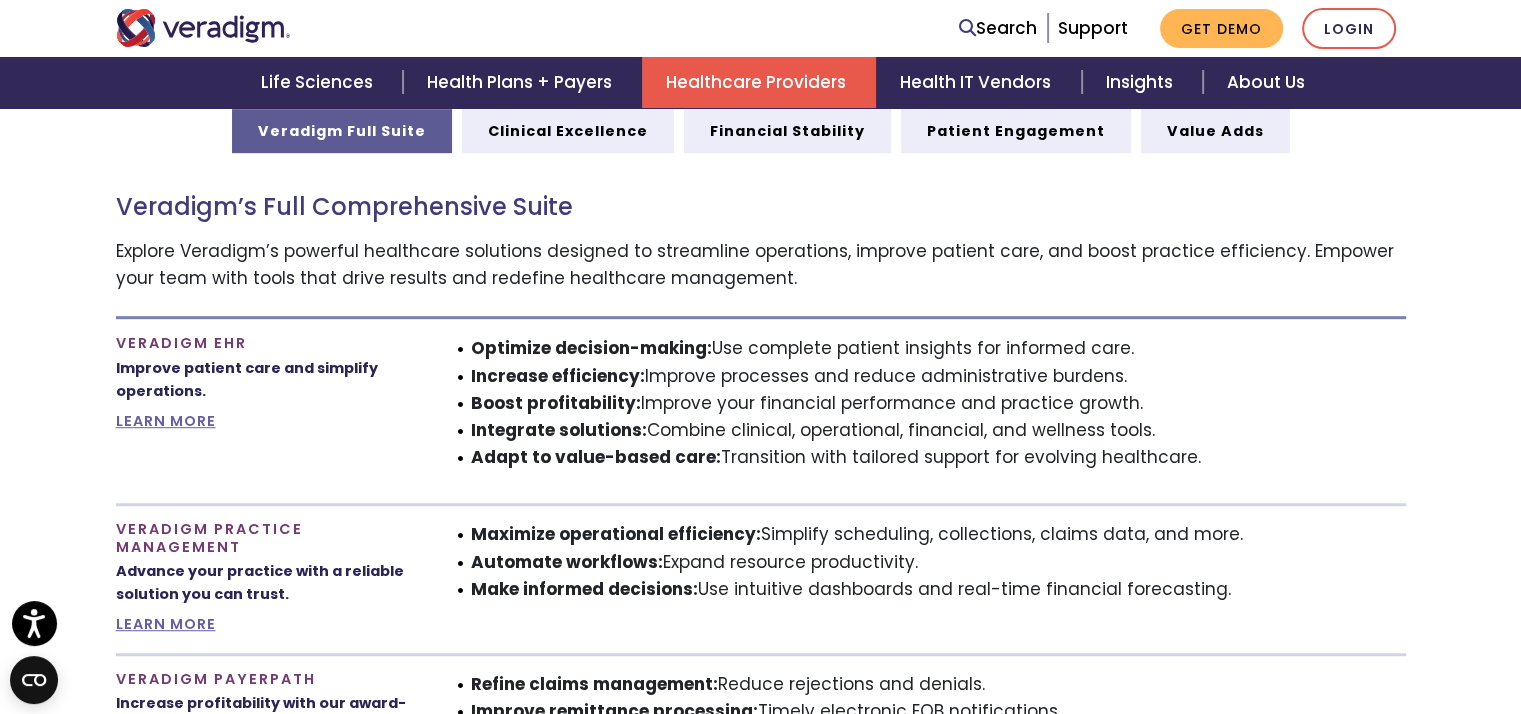 click on "Adapt to value-based care:" at bounding box center [596, 457] 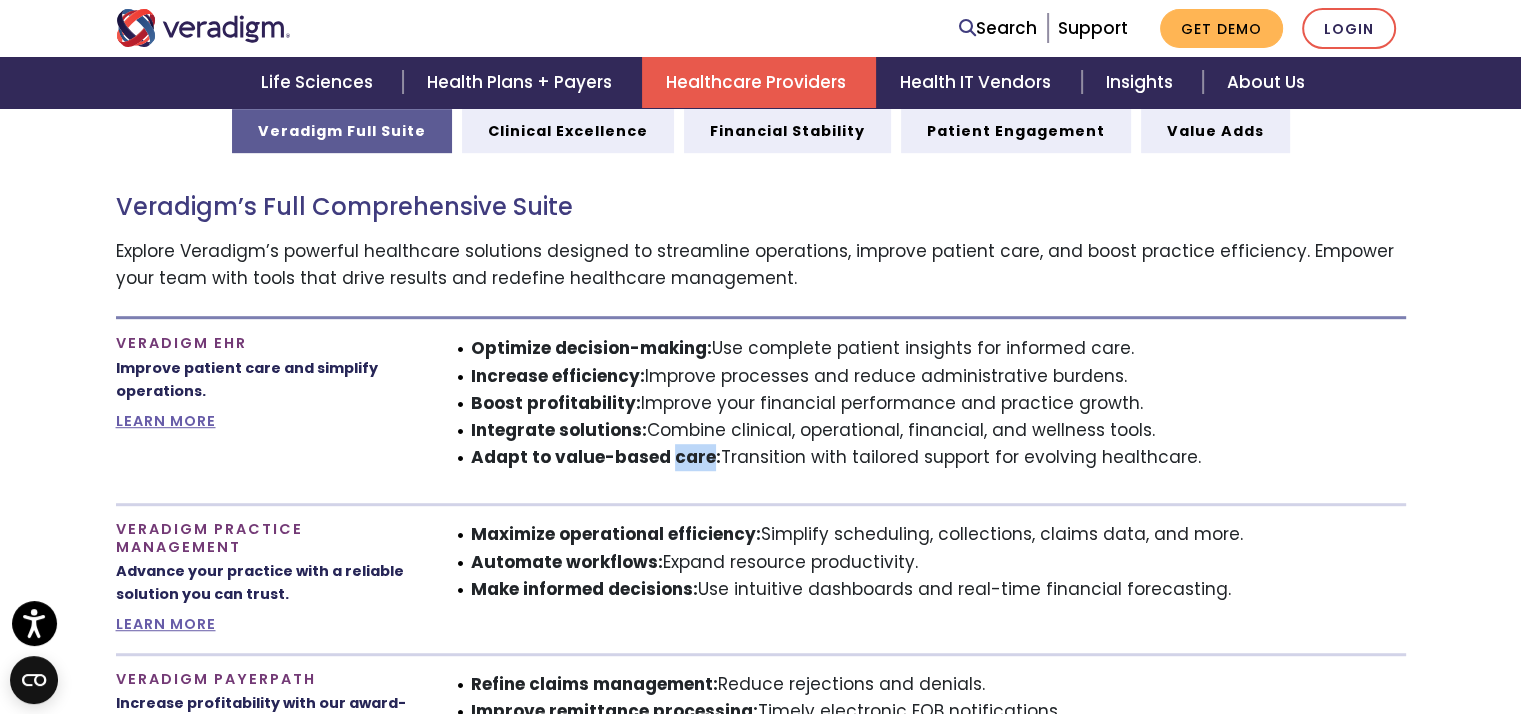 click on "Adapt to value-based care:" at bounding box center [596, 457] 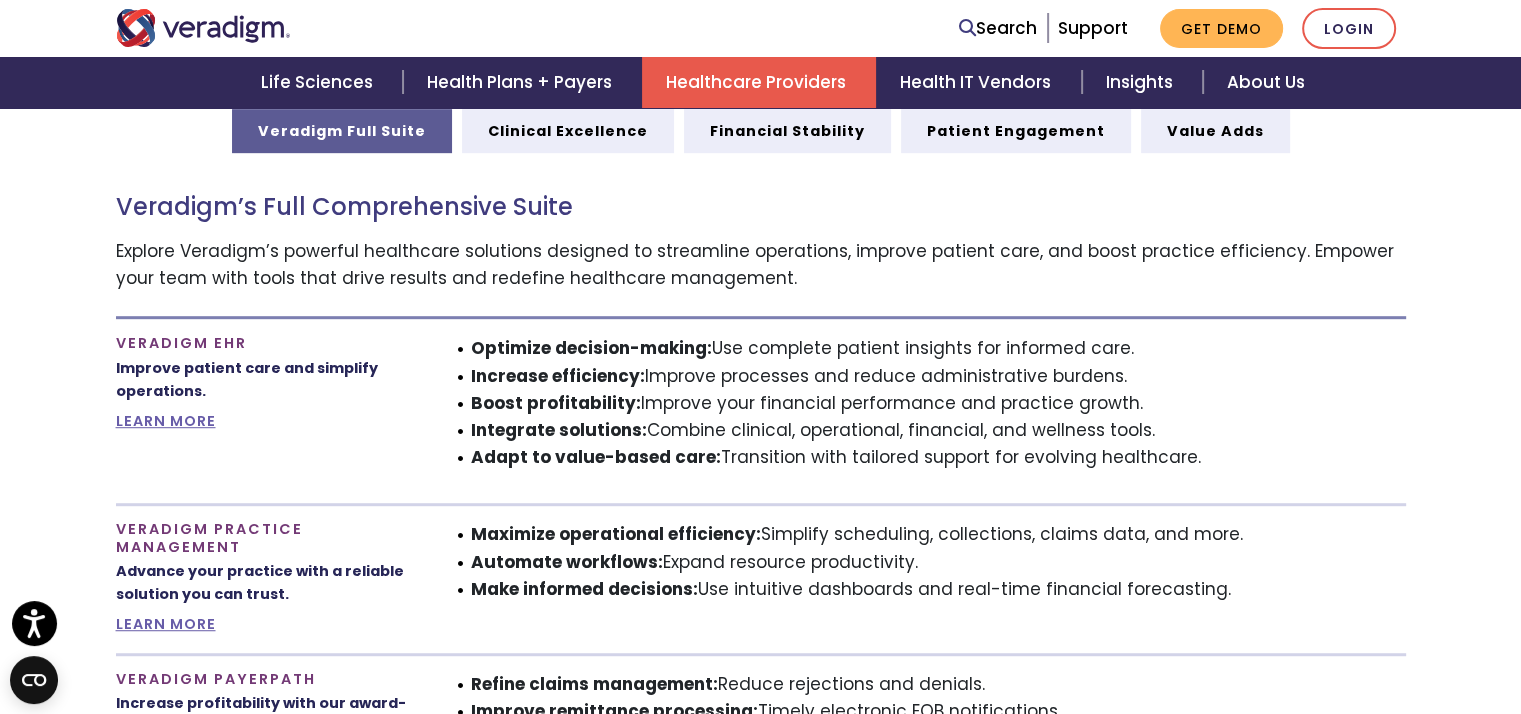 click on "Integrate solutions:  Combine clinical, operational, financial, and wellness tools." at bounding box center (938, 430) 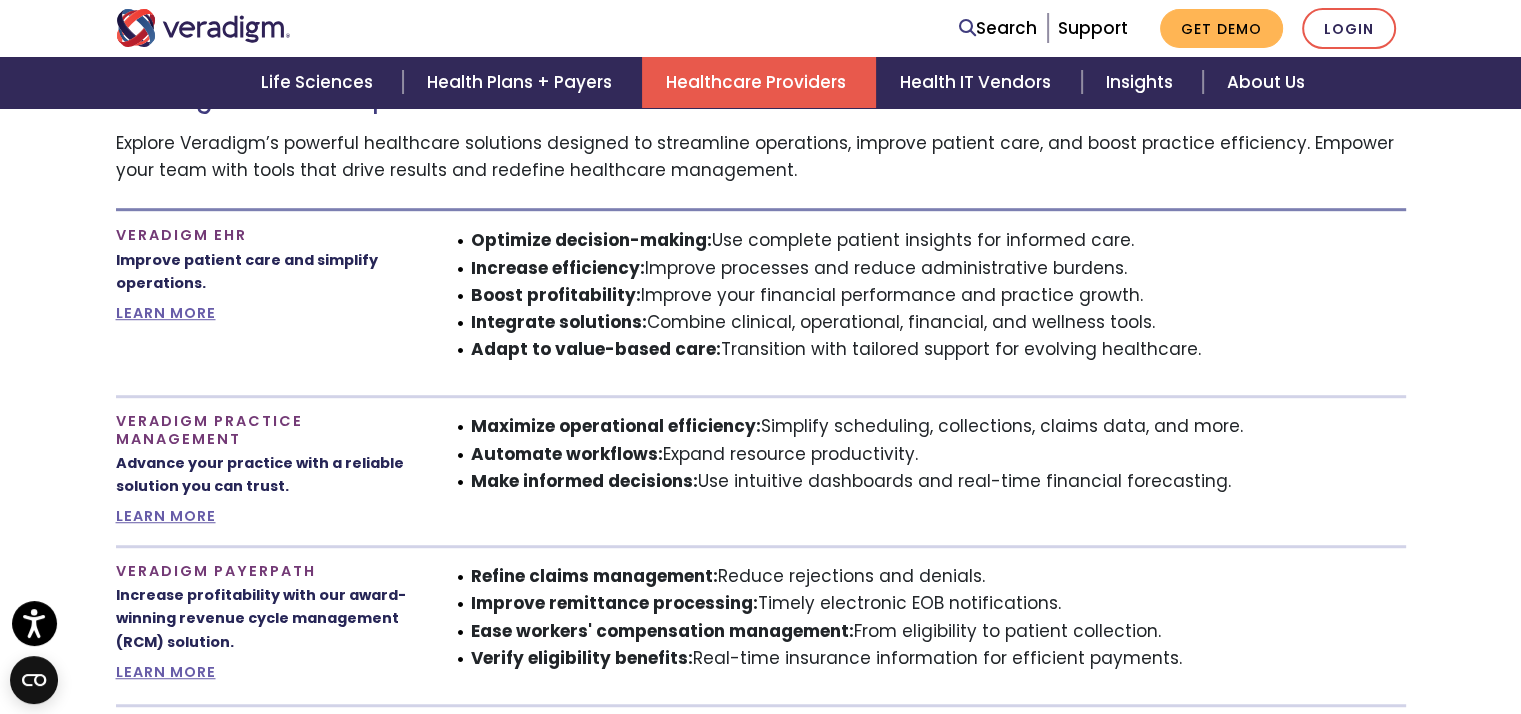 scroll, scrollTop: 1216, scrollLeft: 0, axis: vertical 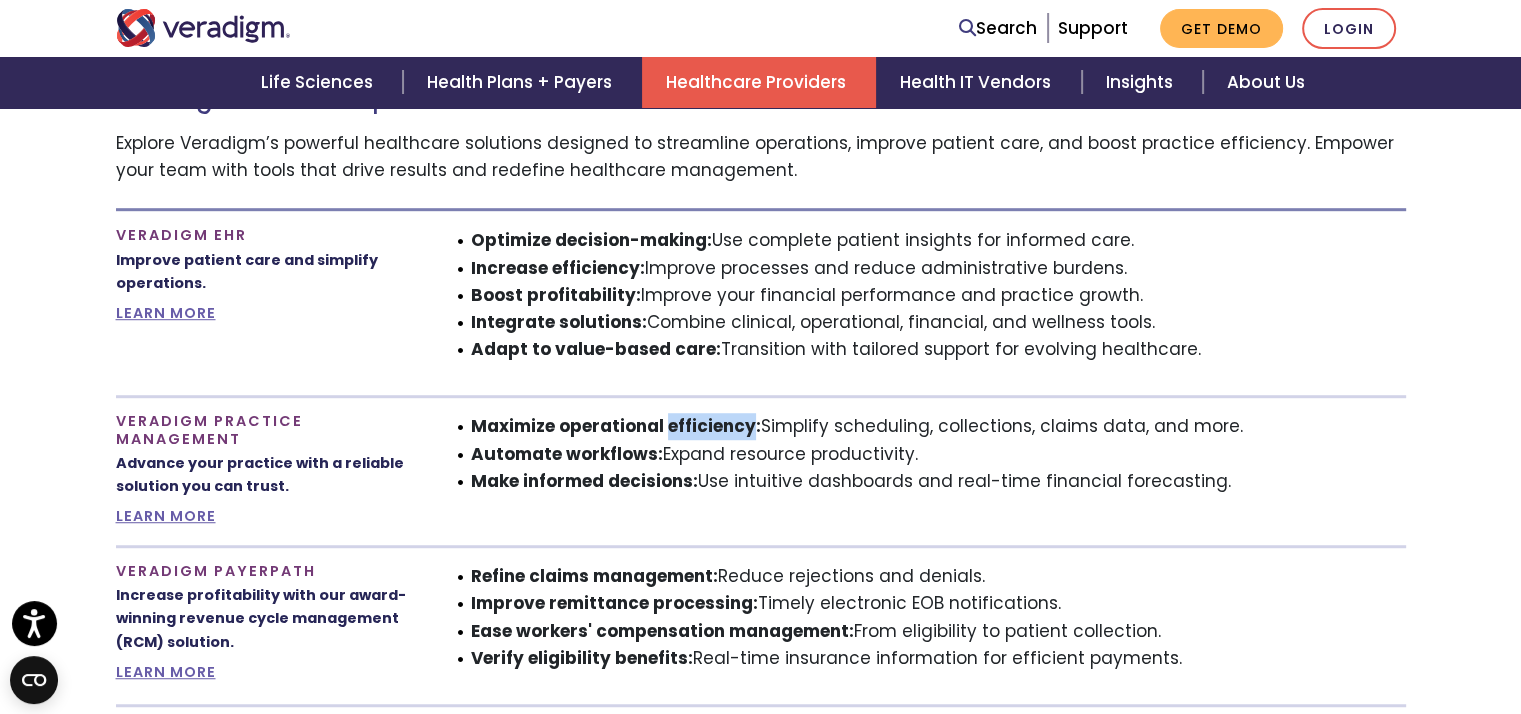 click on "Maximize operational efficiency:" at bounding box center [616, 426] 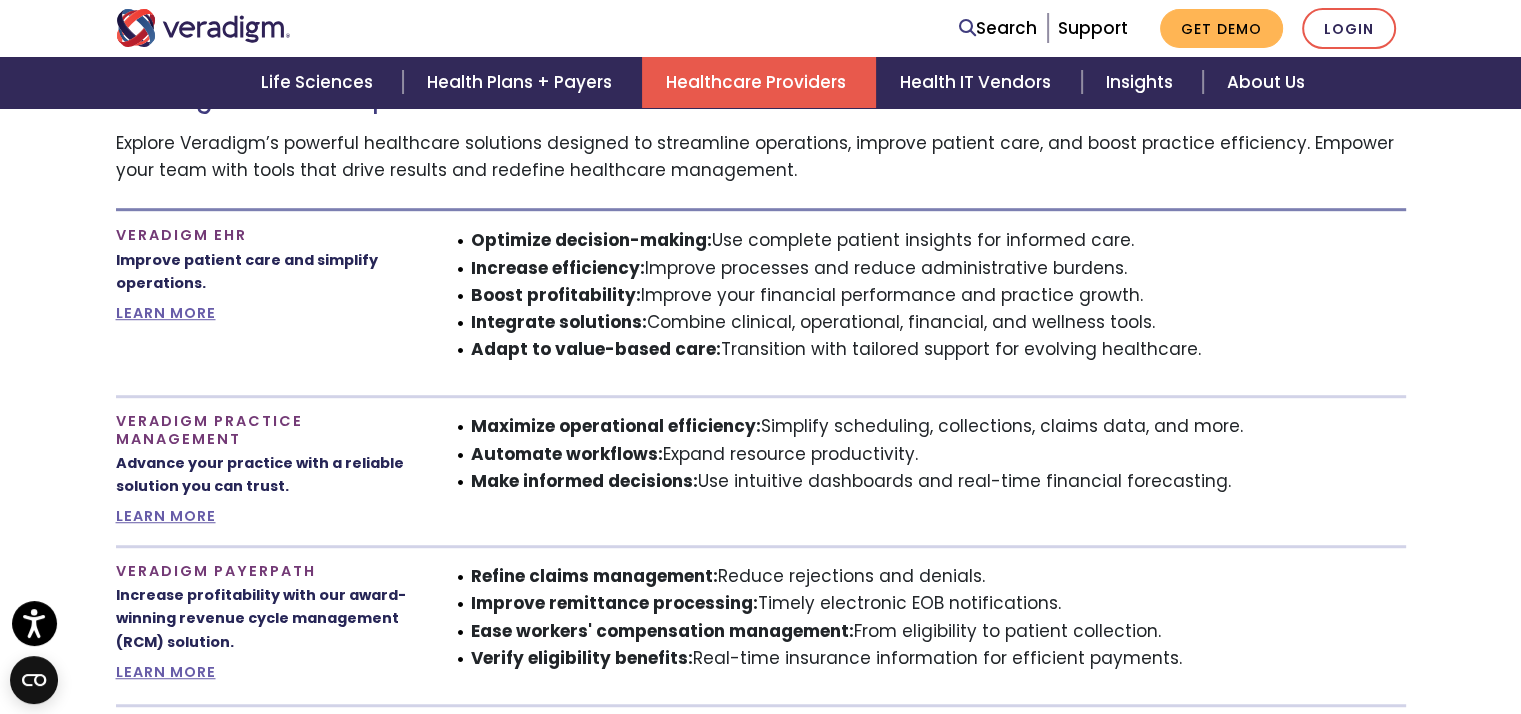 click on "Automate workflows:" at bounding box center (567, 454) 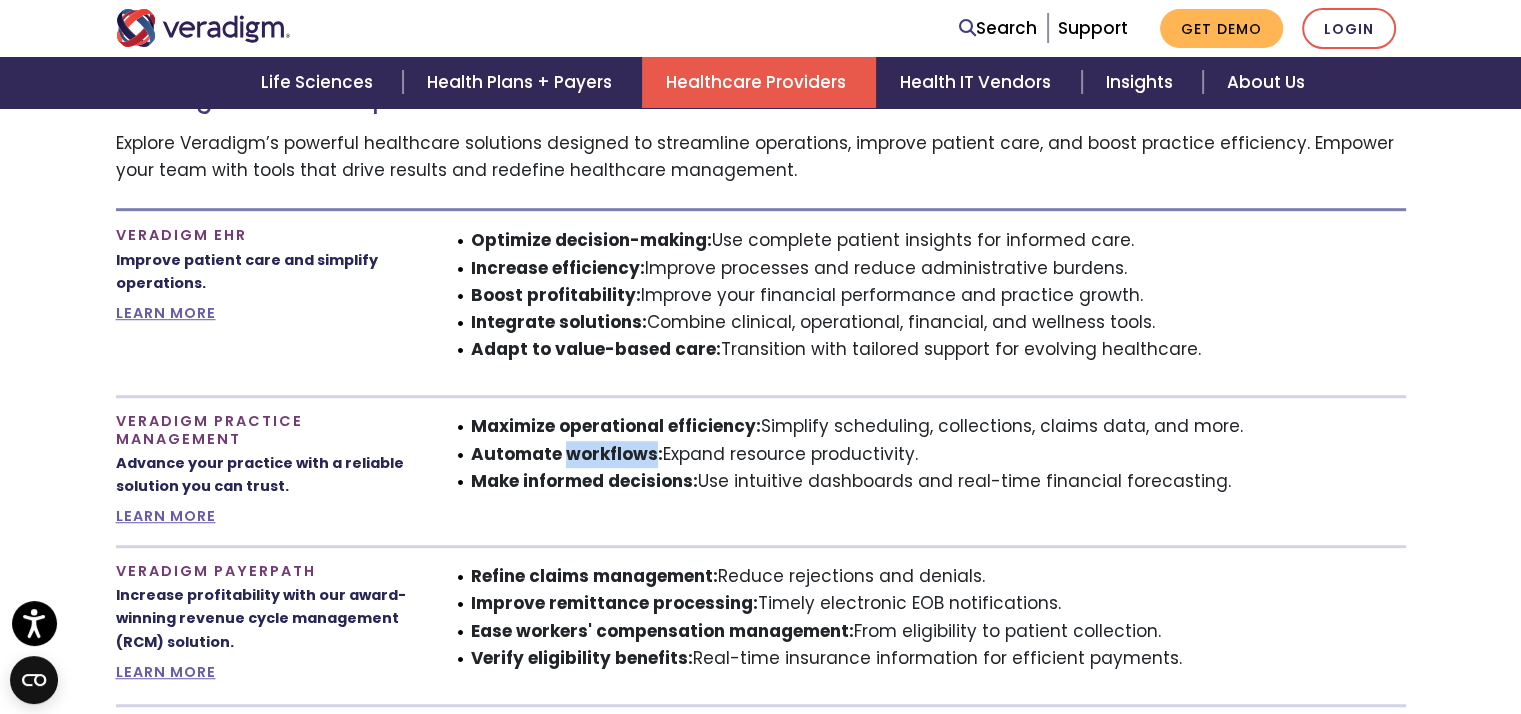 click on "Automate workflows:" at bounding box center [567, 454] 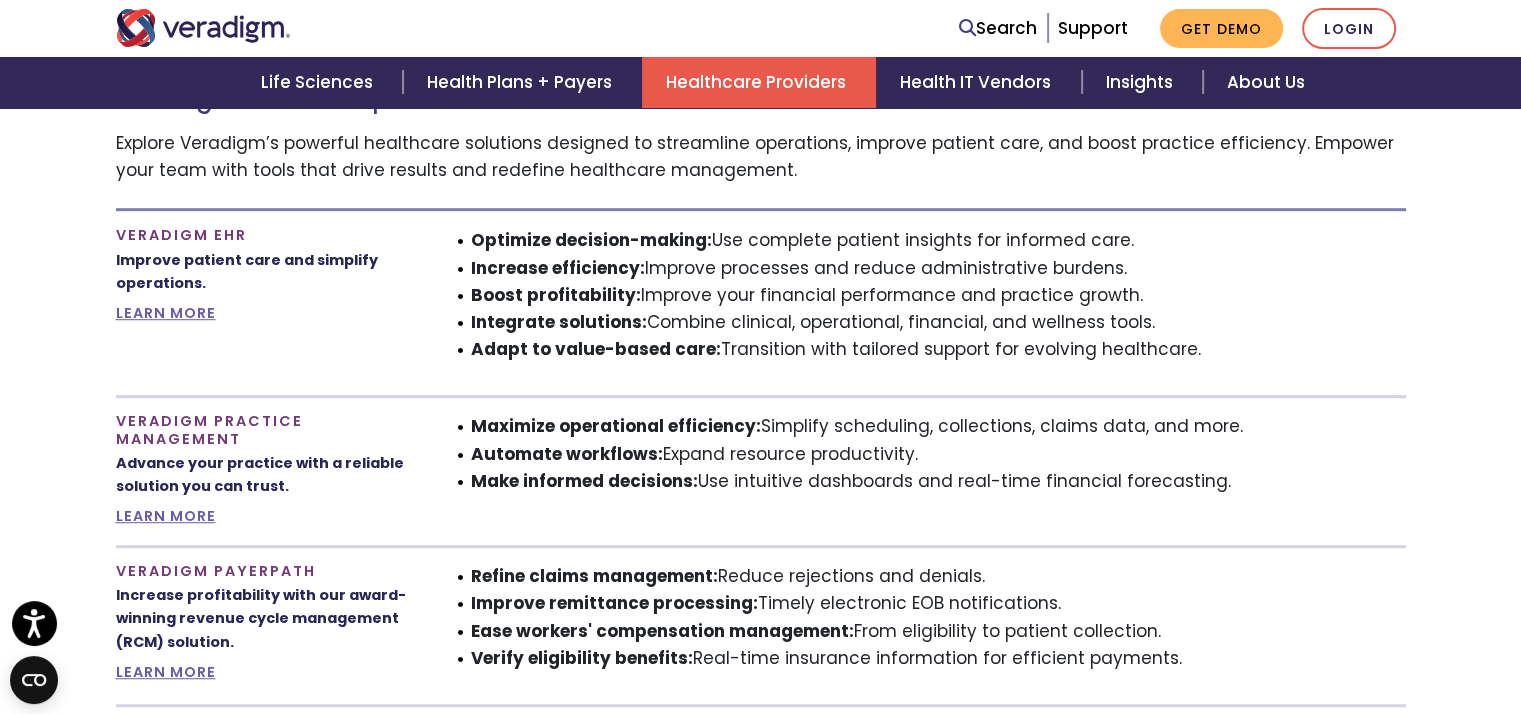 click on "Make informed decisions:" at bounding box center (584, 481) 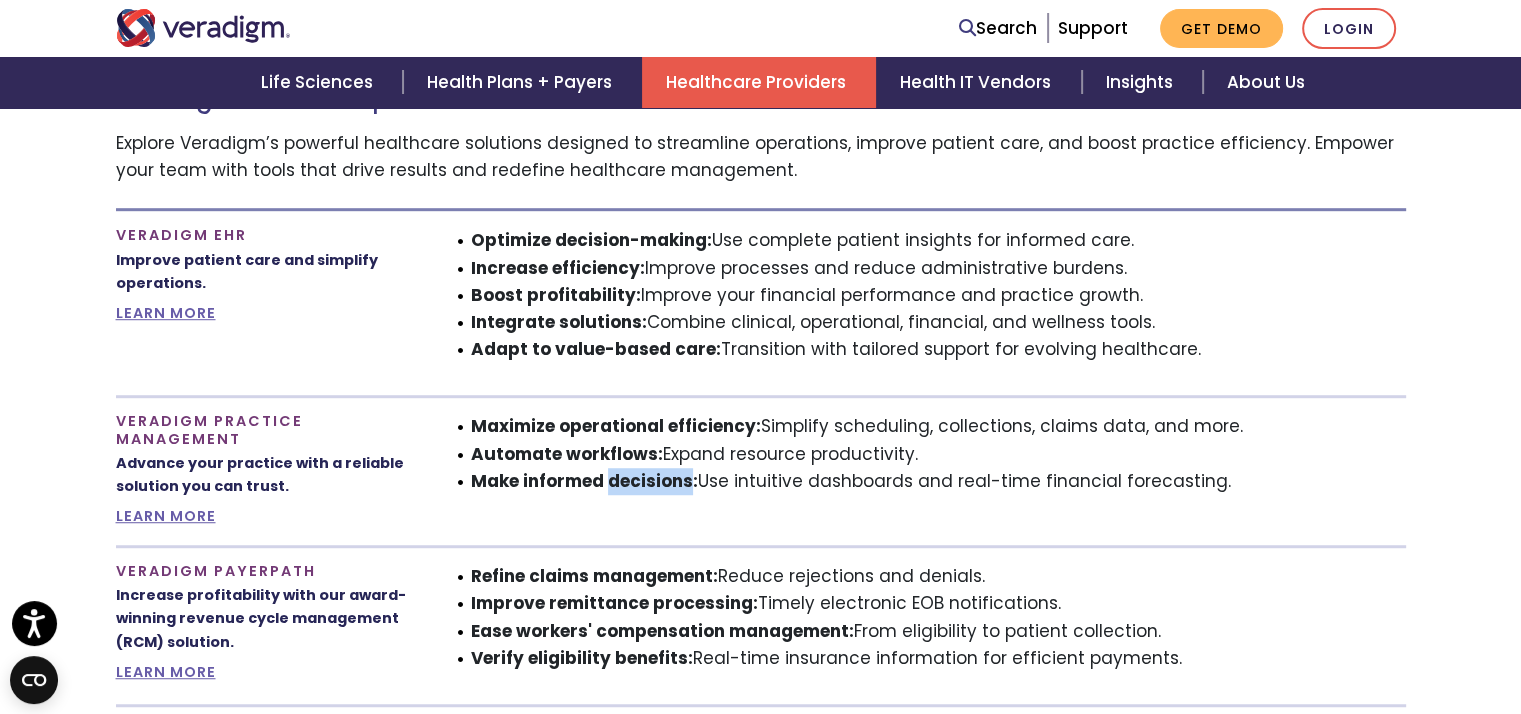 click on "Make informed decisions:" at bounding box center [584, 481] 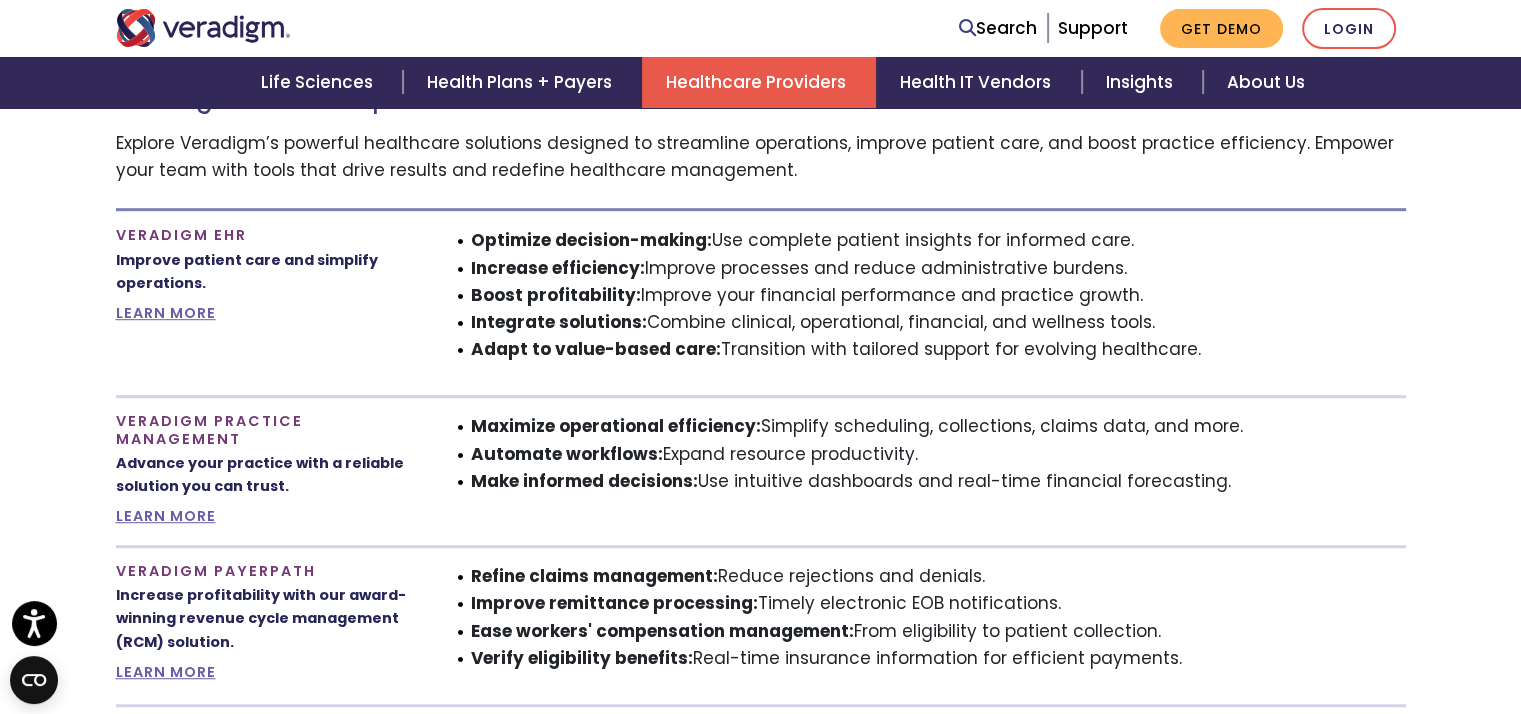 click on "Maximize operational efficiency:  Simplify scheduling, collections, claims data, and more.
Automate workflows:  Expand resource productivity.
Make informed decisions:  Use intuitive dashboards and real-time financial forecasting." at bounding box center (926, 471) 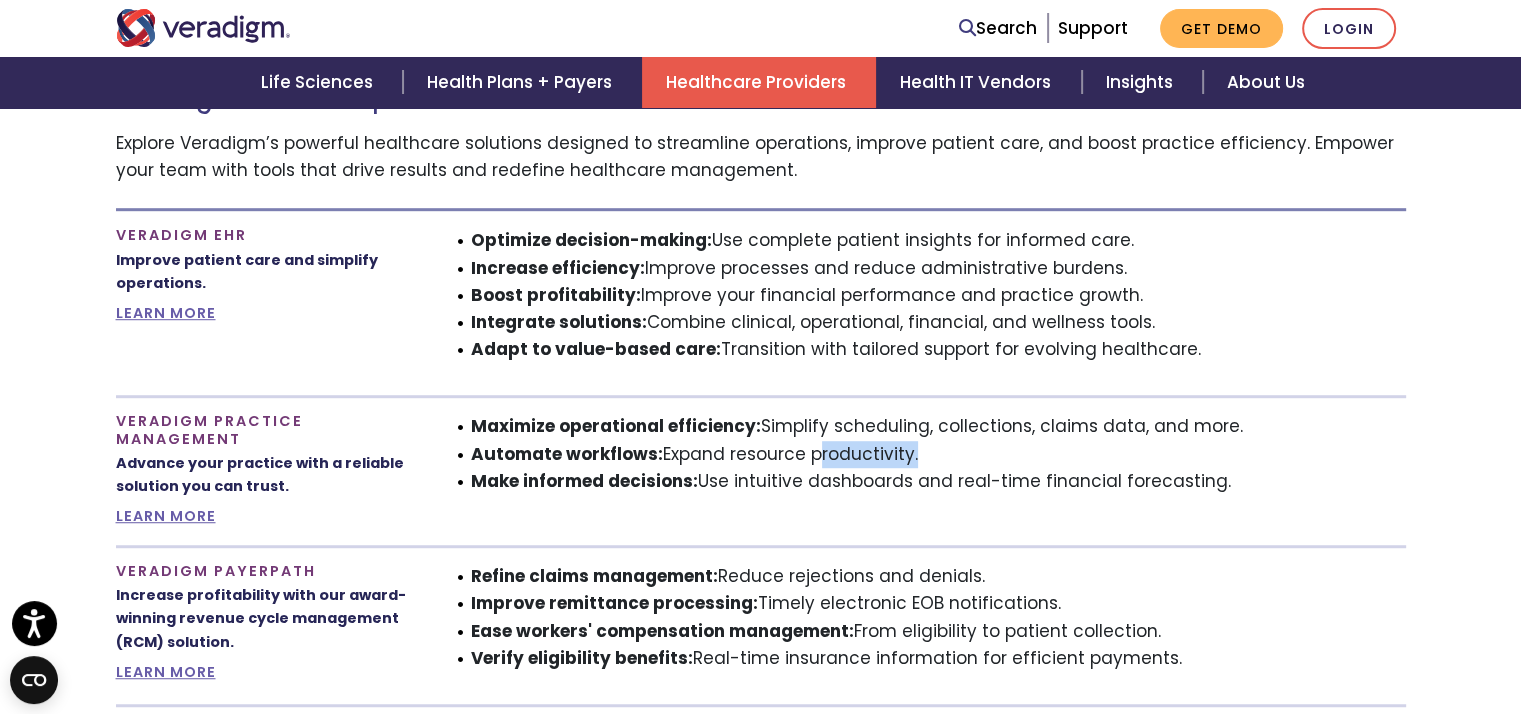 click on "Automate workflows:  Expand resource productivity." at bounding box center [938, 454] 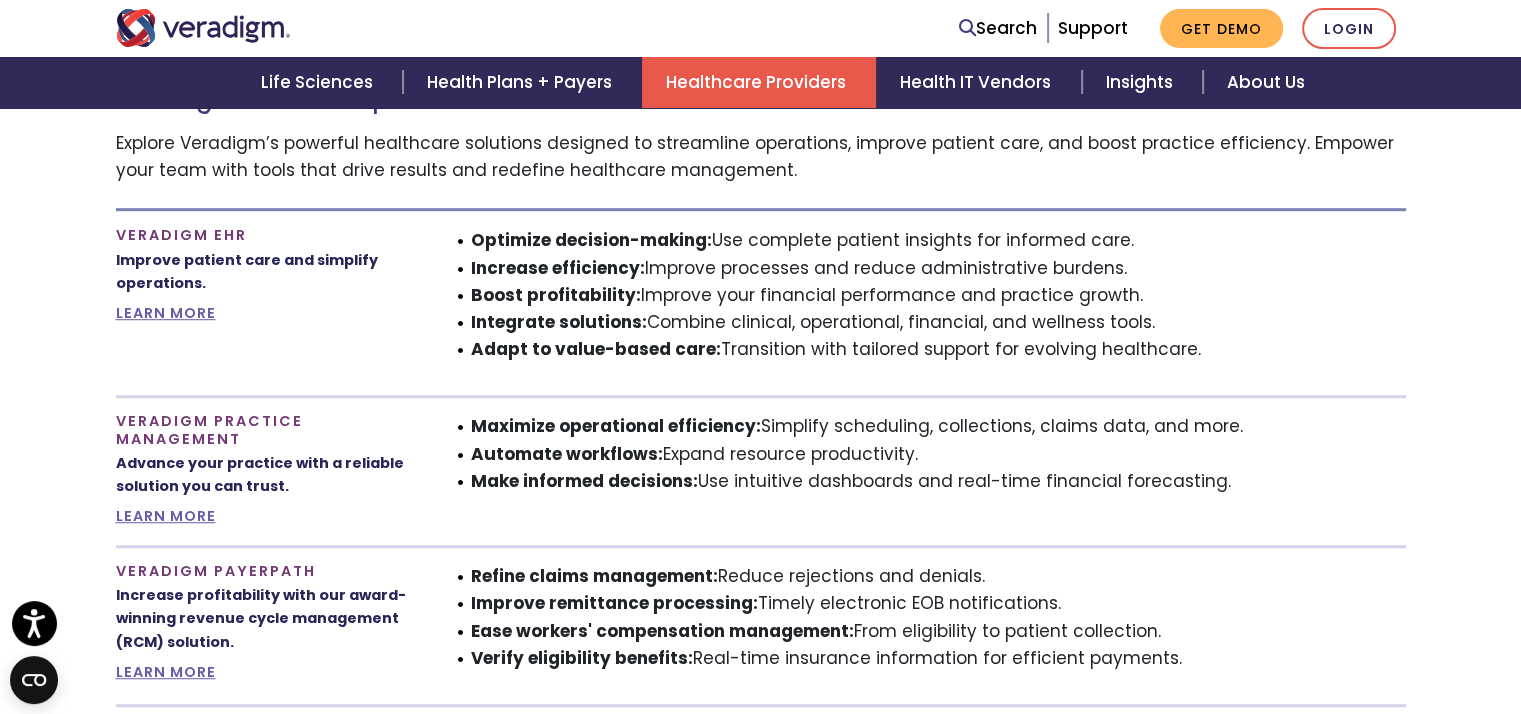 click on "Automate workflows:  Expand resource productivity." at bounding box center (938, 454) 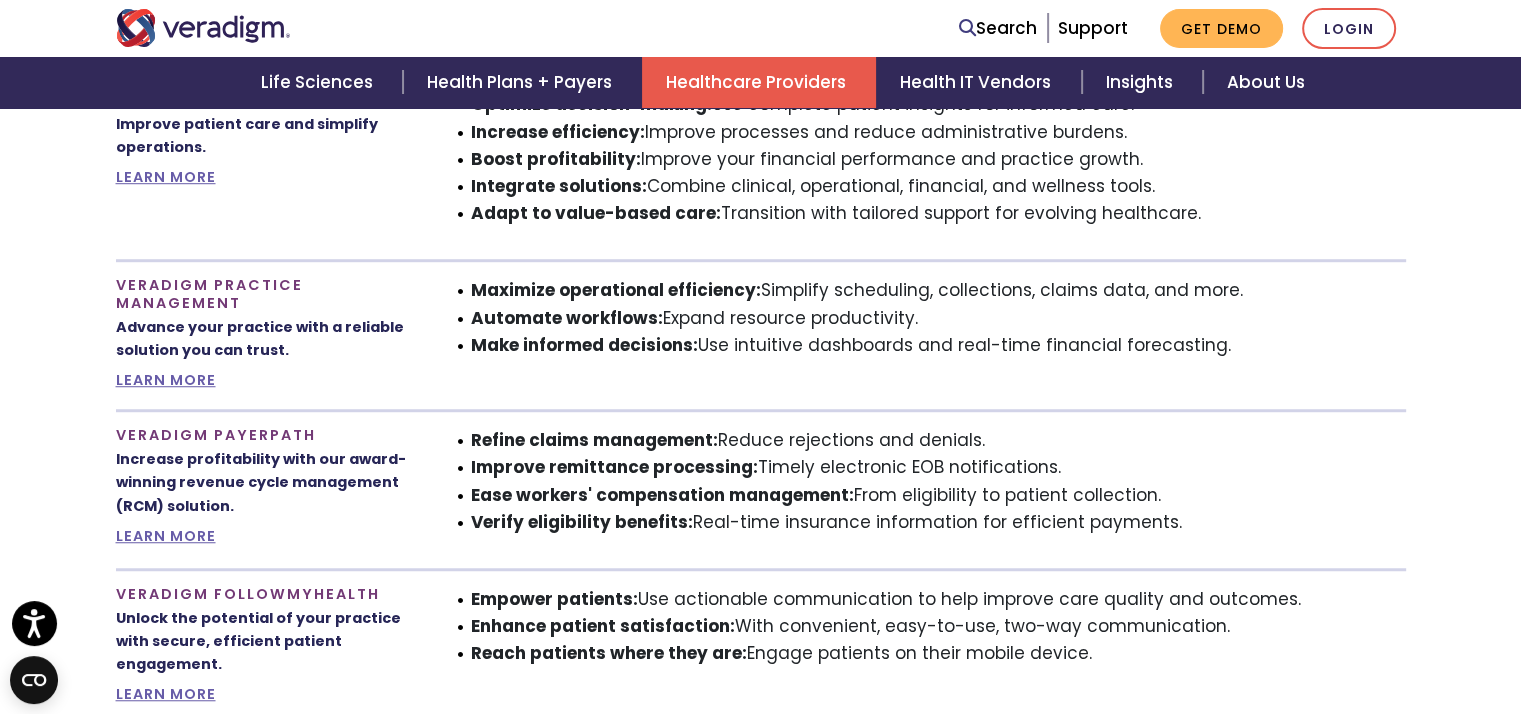 scroll, scrollTop: 1400, scrollLeft: 0, axis: vertical 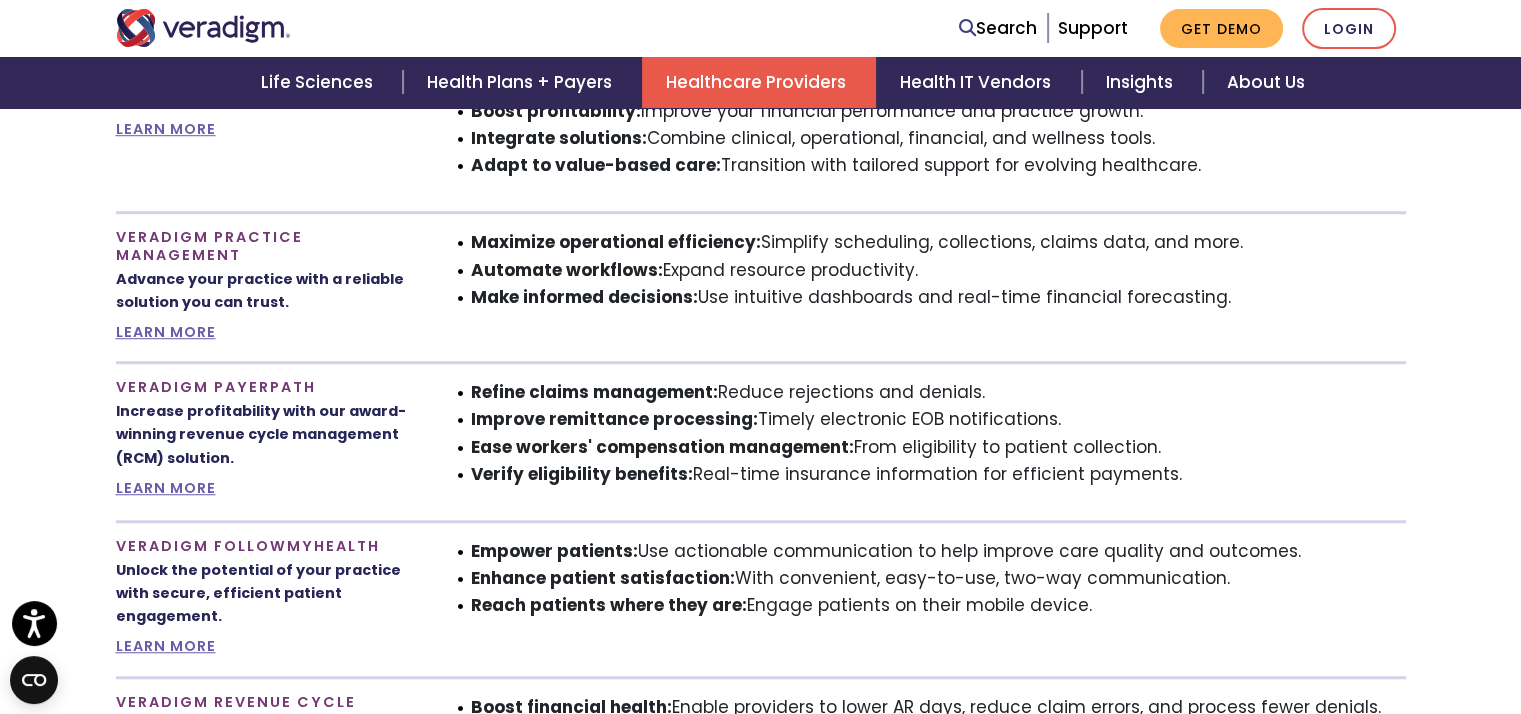 click on "Make informed decisions:" at bounding box center (584, 297) 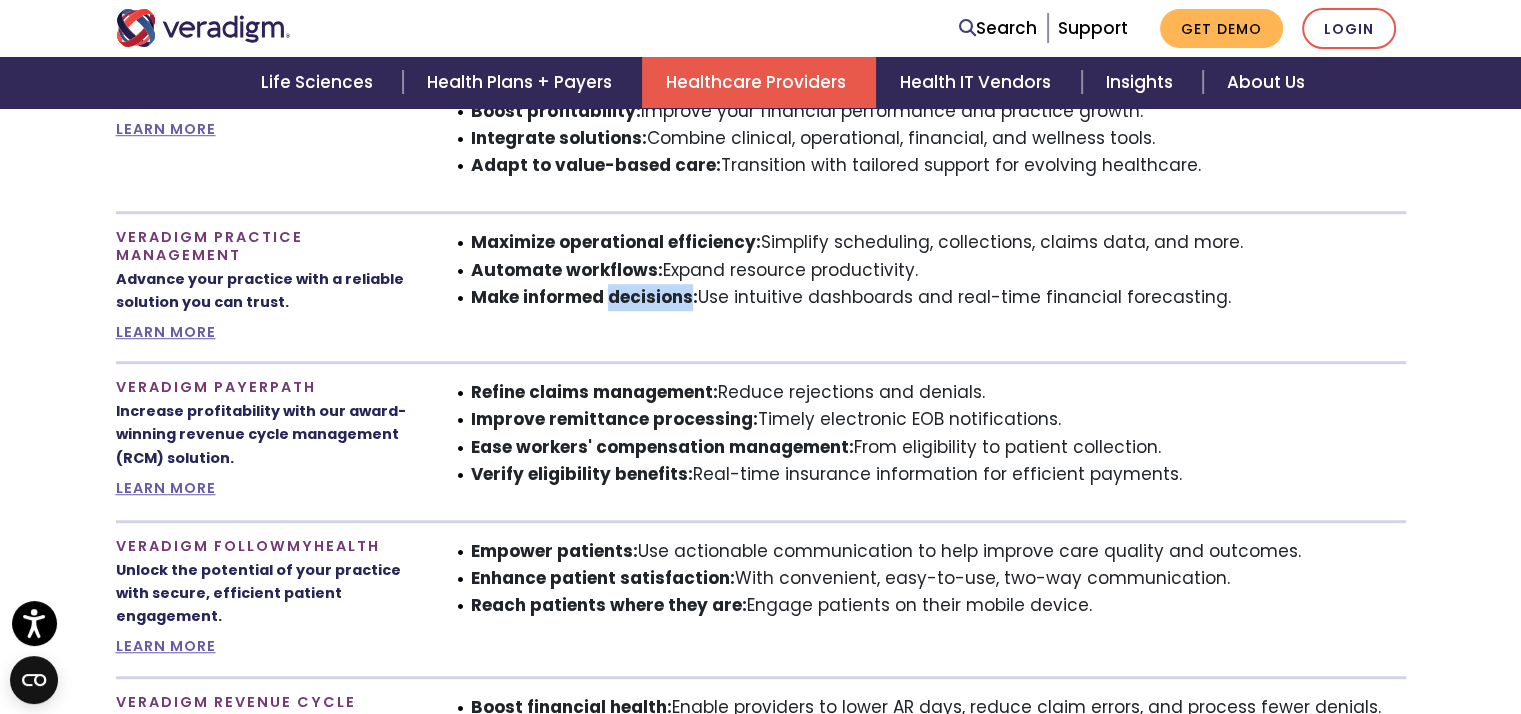 click on "Make informed decisions:" at bounding box center [584, 297] 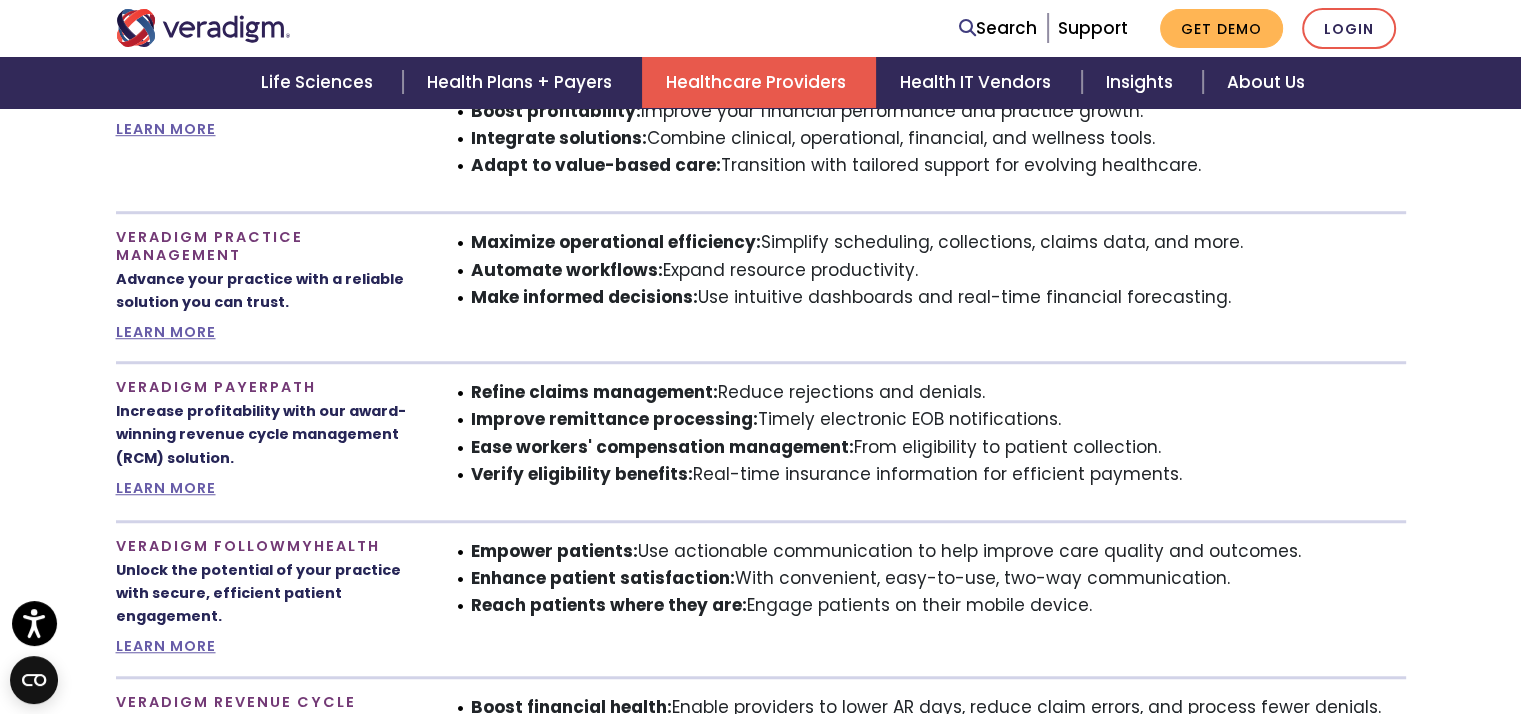 click on "Automate workflows:" at bounding box center (567, 270) 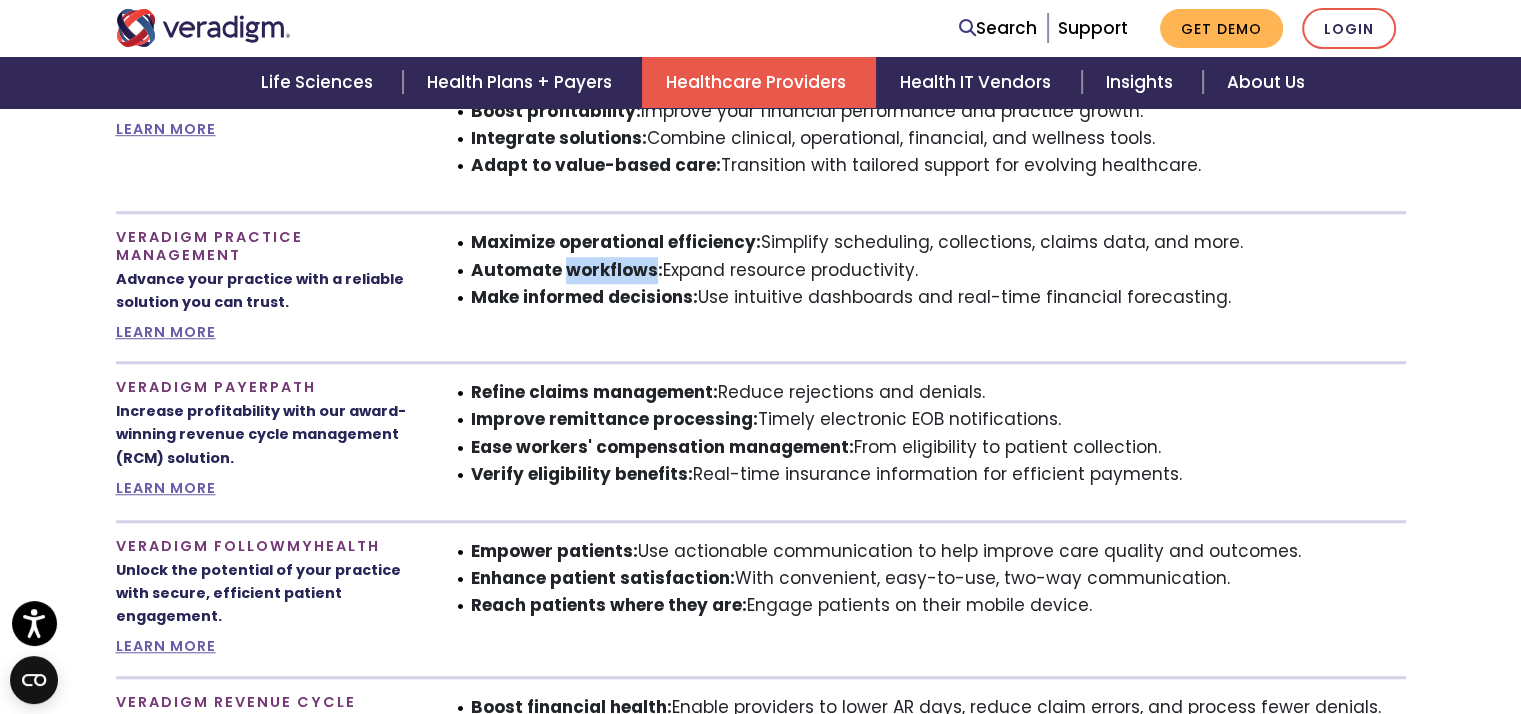 click on "Automate workflows:" at bounding box center [567, 270] 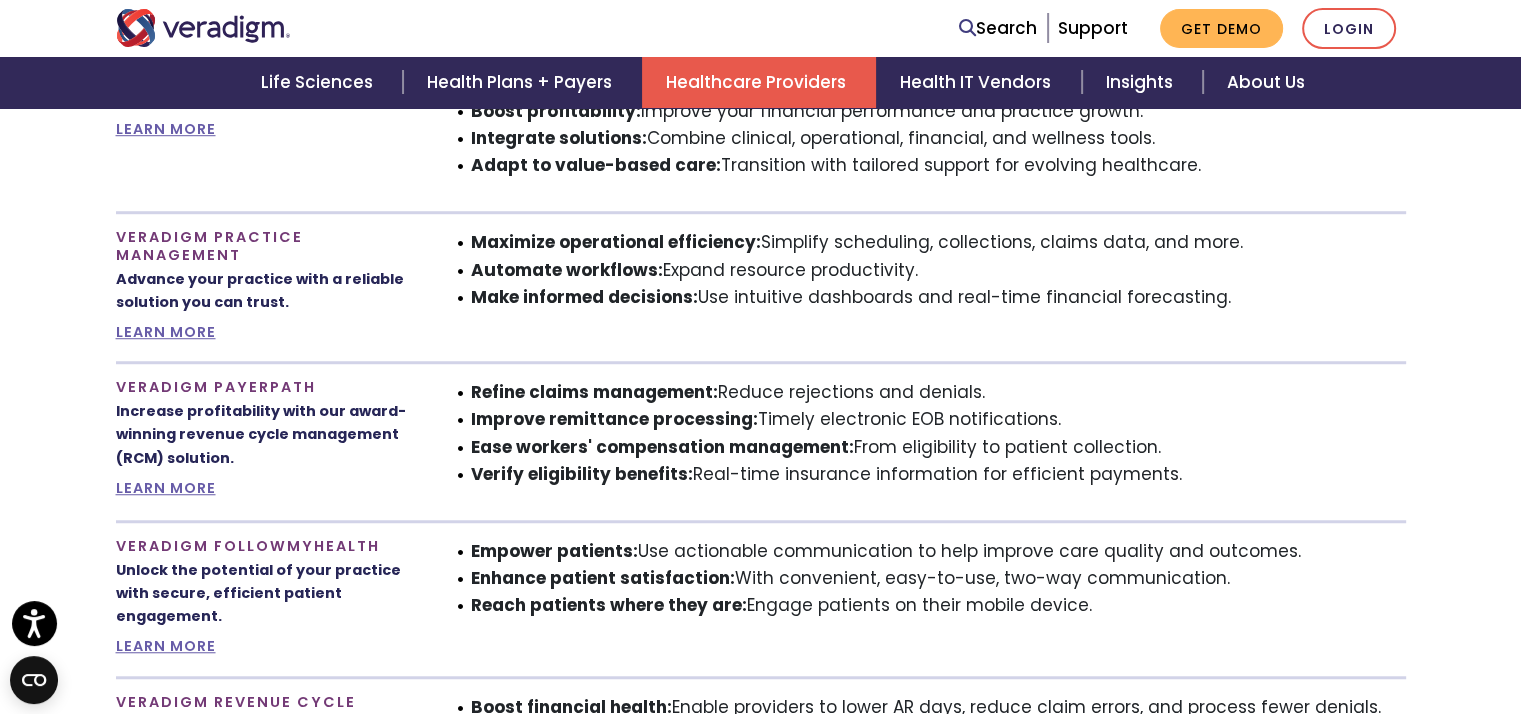 click on "Verify eligibility benefits:" at bounding box center (582, 474) 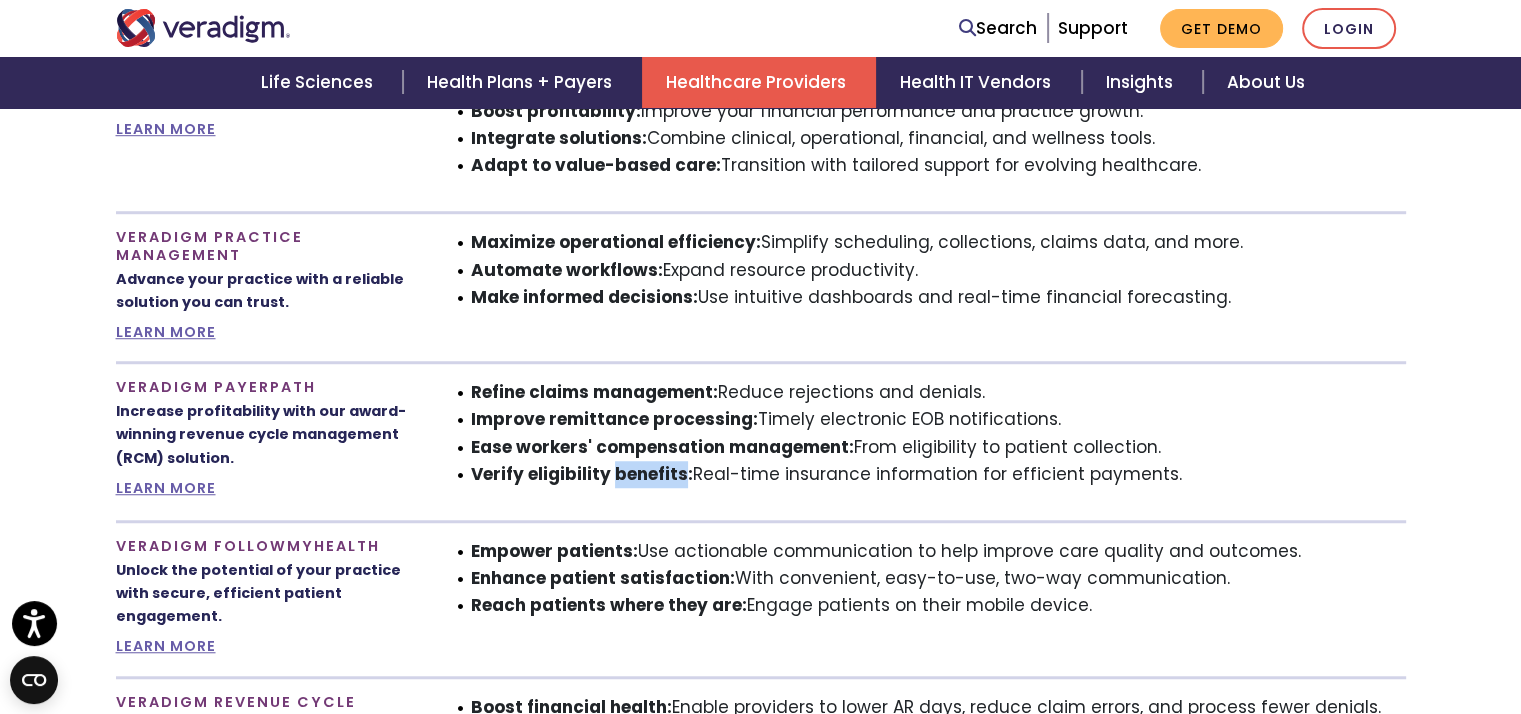 click on "Verify eligibility benefits:" at bounding box center (582, 474) 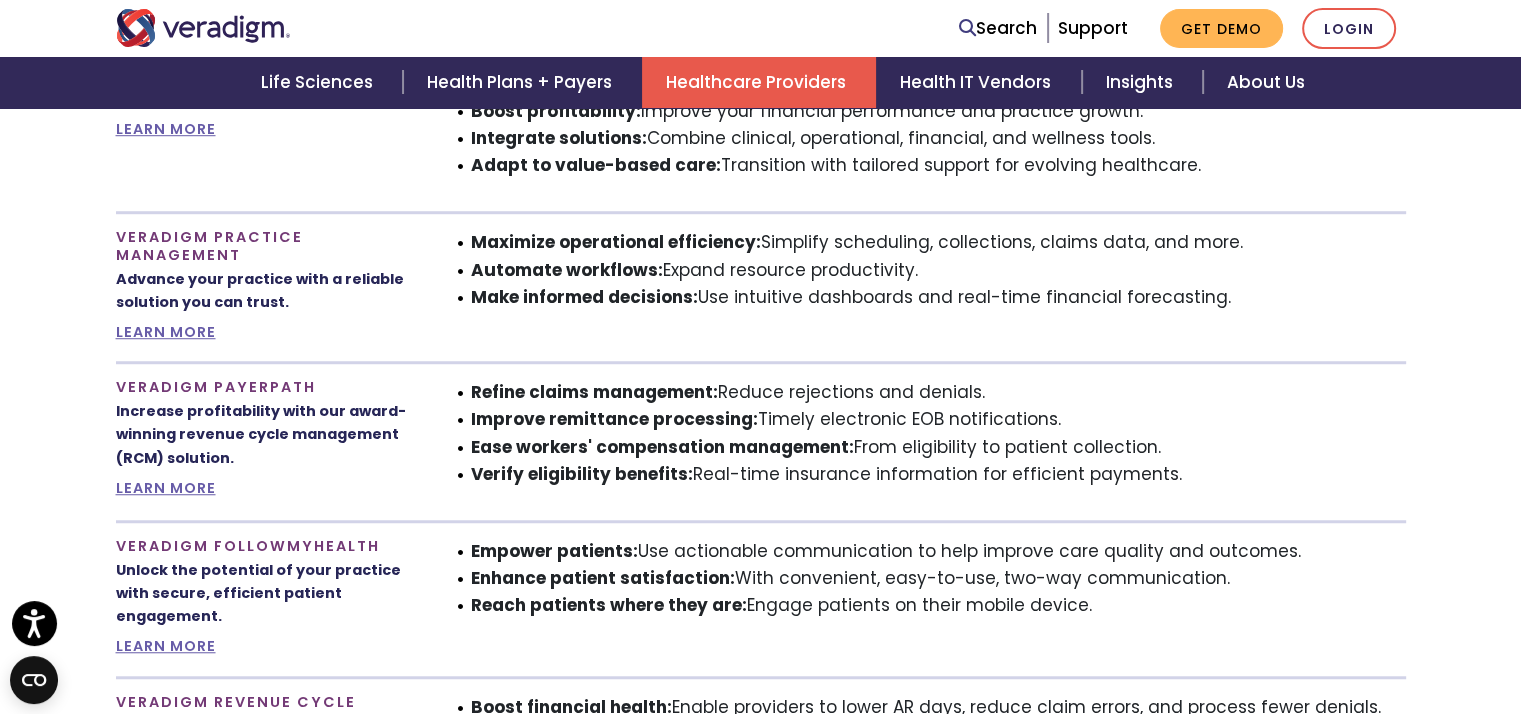 click on "Verify eligibility benefits:  Real-time insurance information for efficient payments." at bounding box center (938, 474) 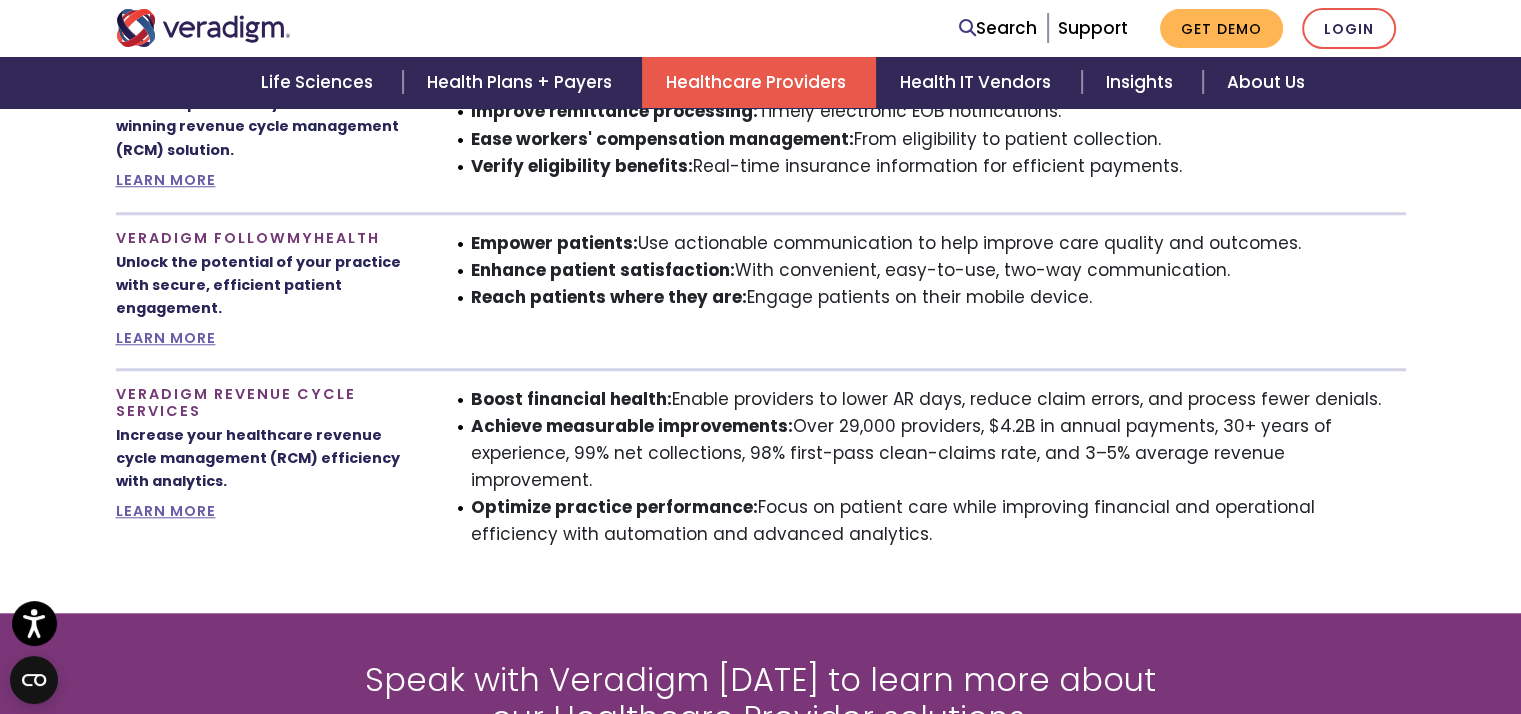 scroll, scrollTop: 1710, scrollLeft: 0, axis: vertical 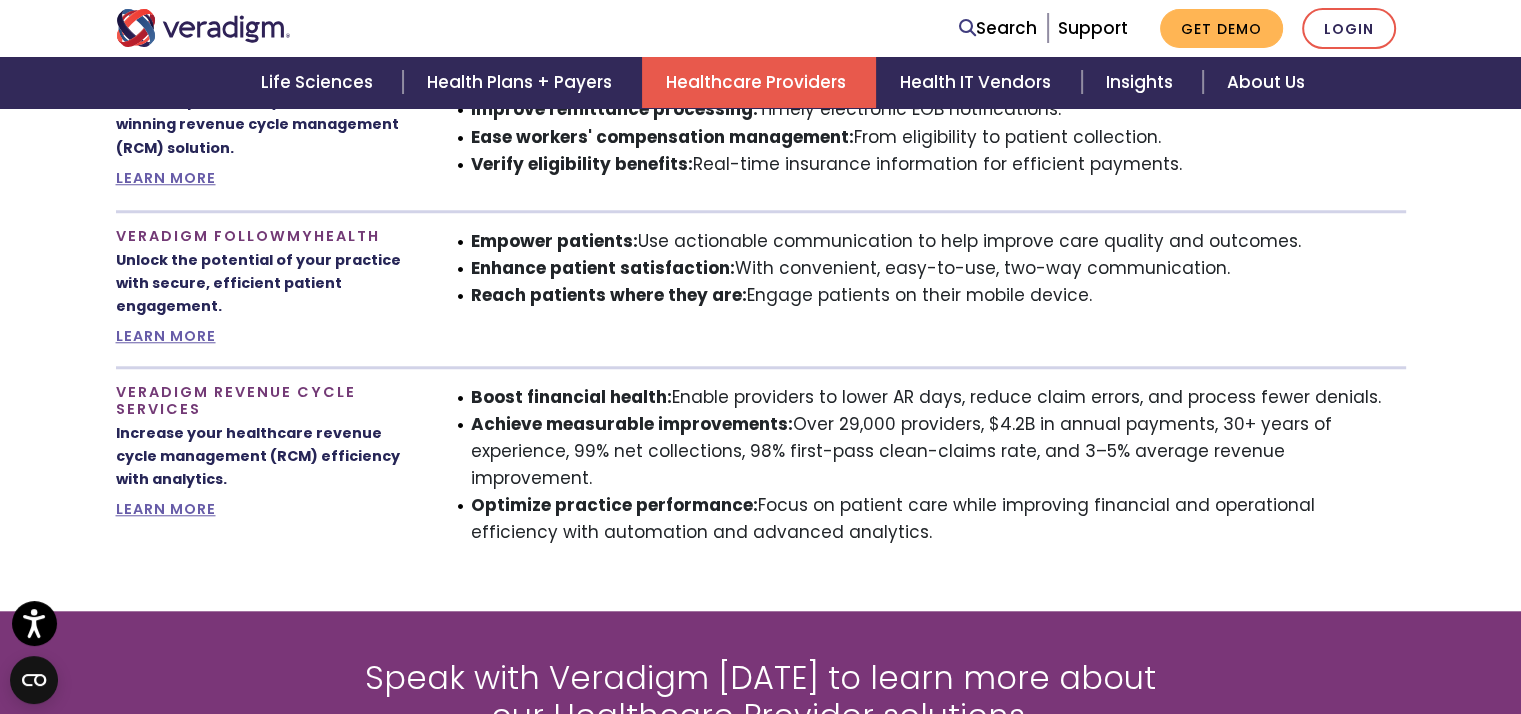 click on "Optimize practice performance:" at bounding box center (614, 505) 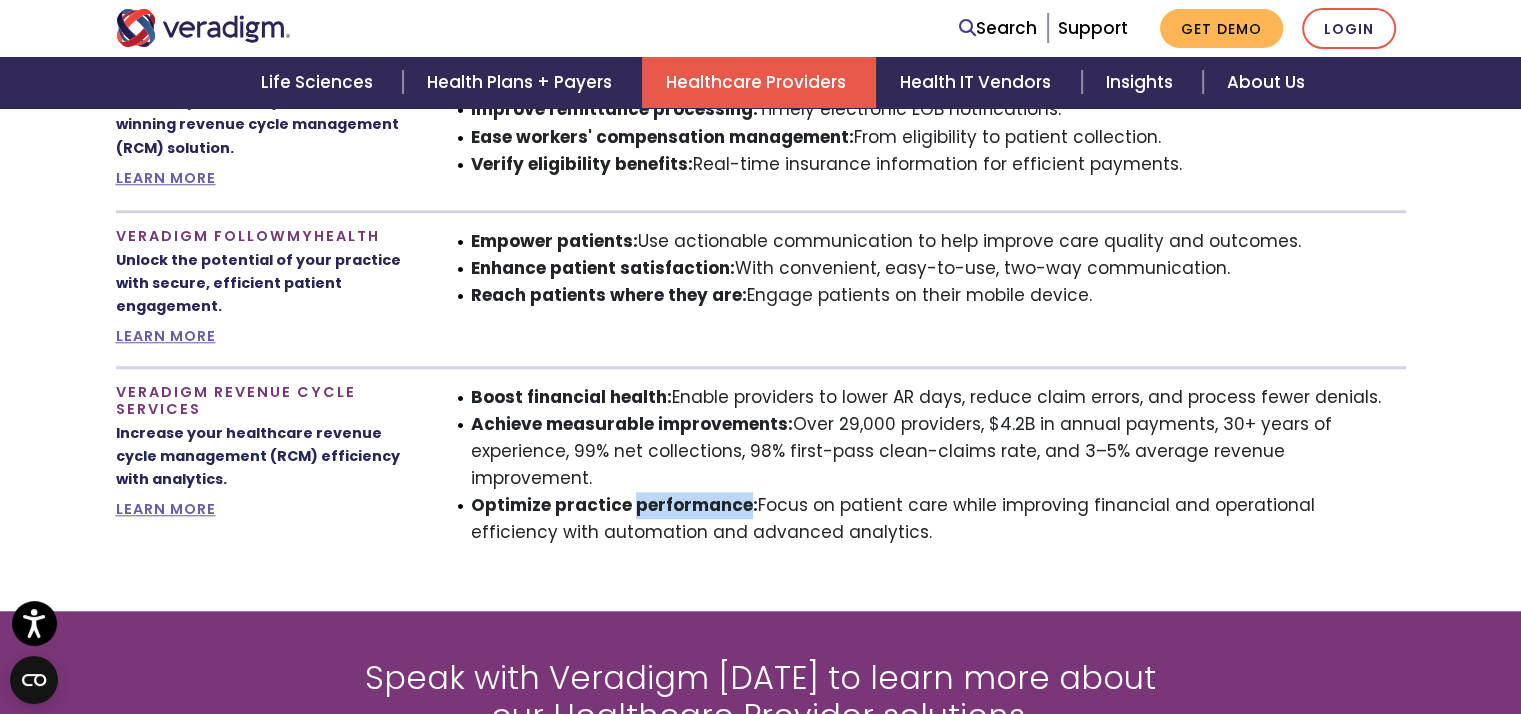 click on "Optimize practice performance:" at bounding box center (614, 505) 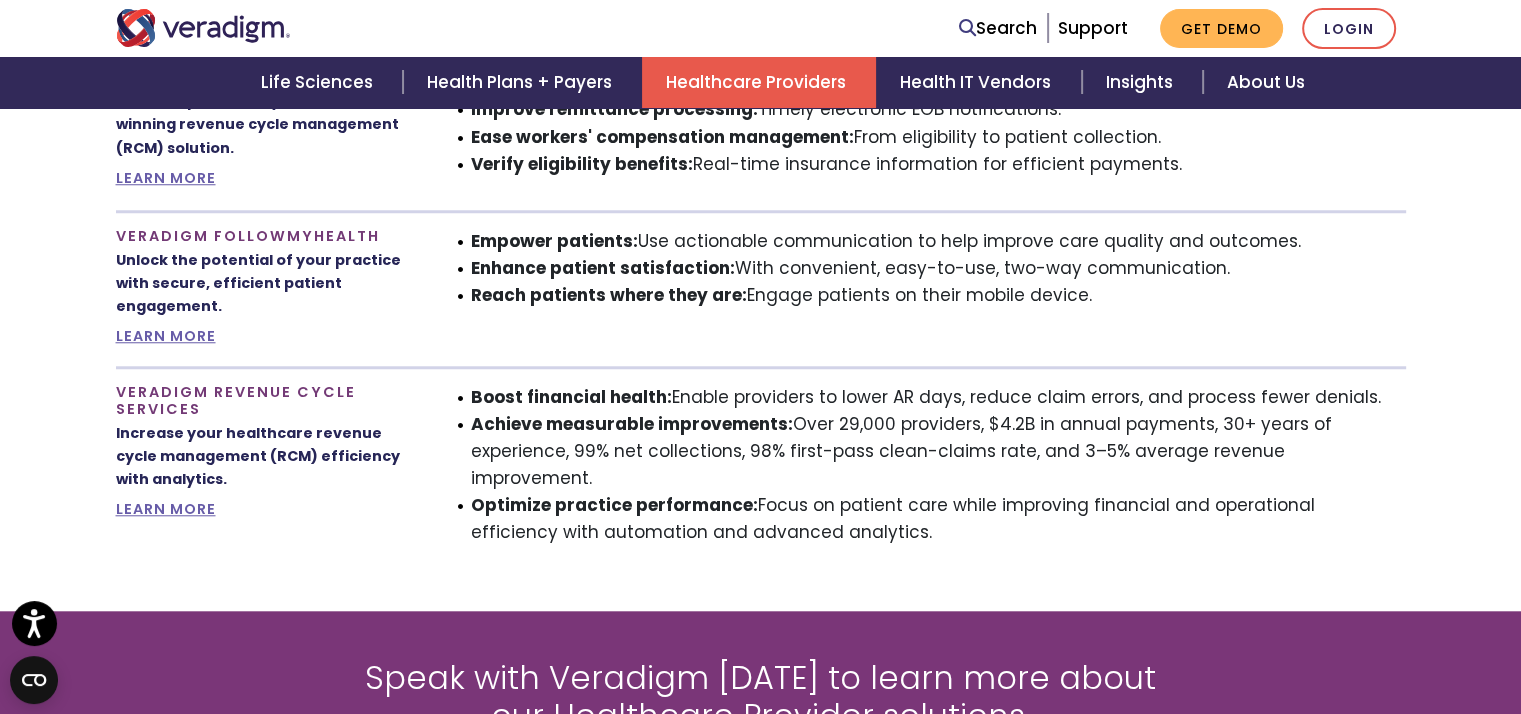 click on "Optimize practice performance:  Focus on patient care while improving financial and operational efficiency with automation and advanced analytics." at bounding box center (938, 519) 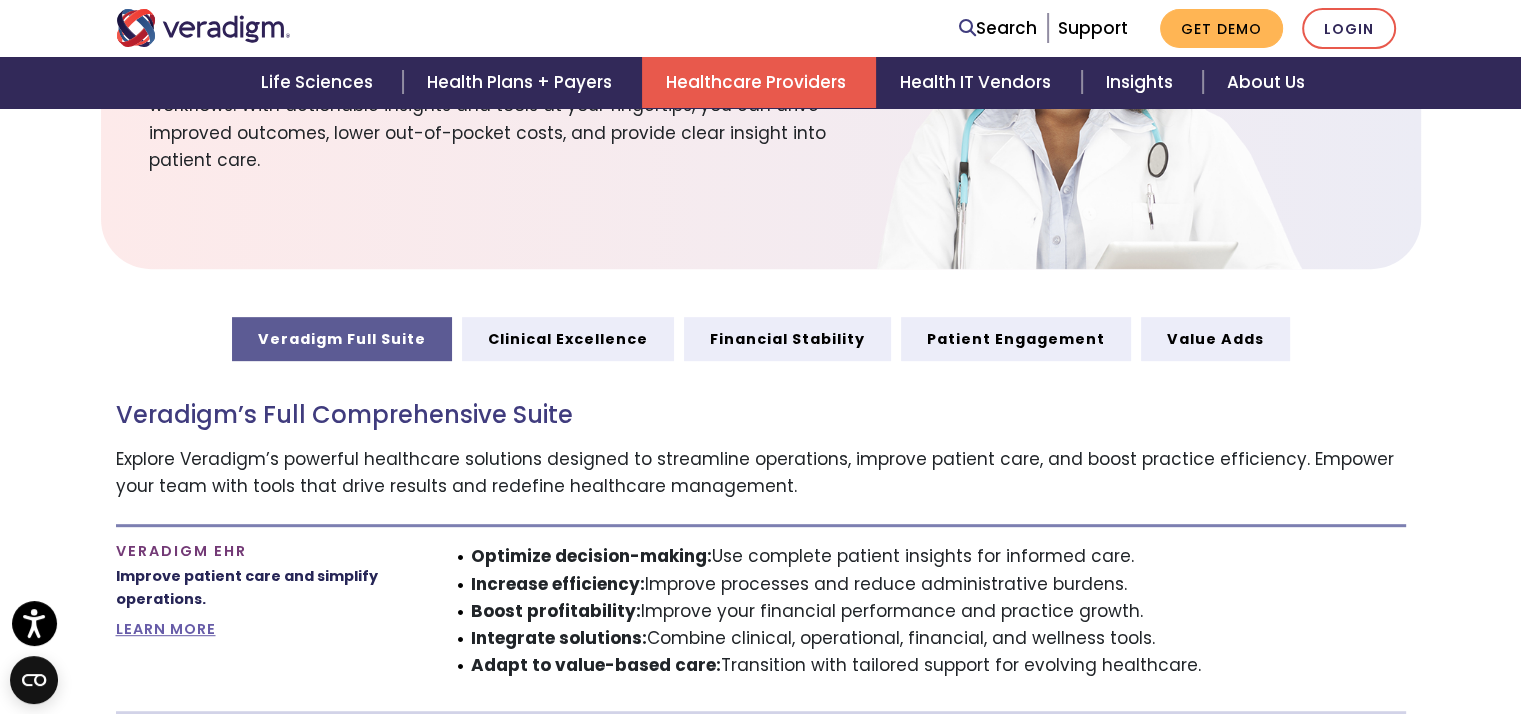 scroll, scrollTop: 898, scrollLeft: 0, axis: vertical 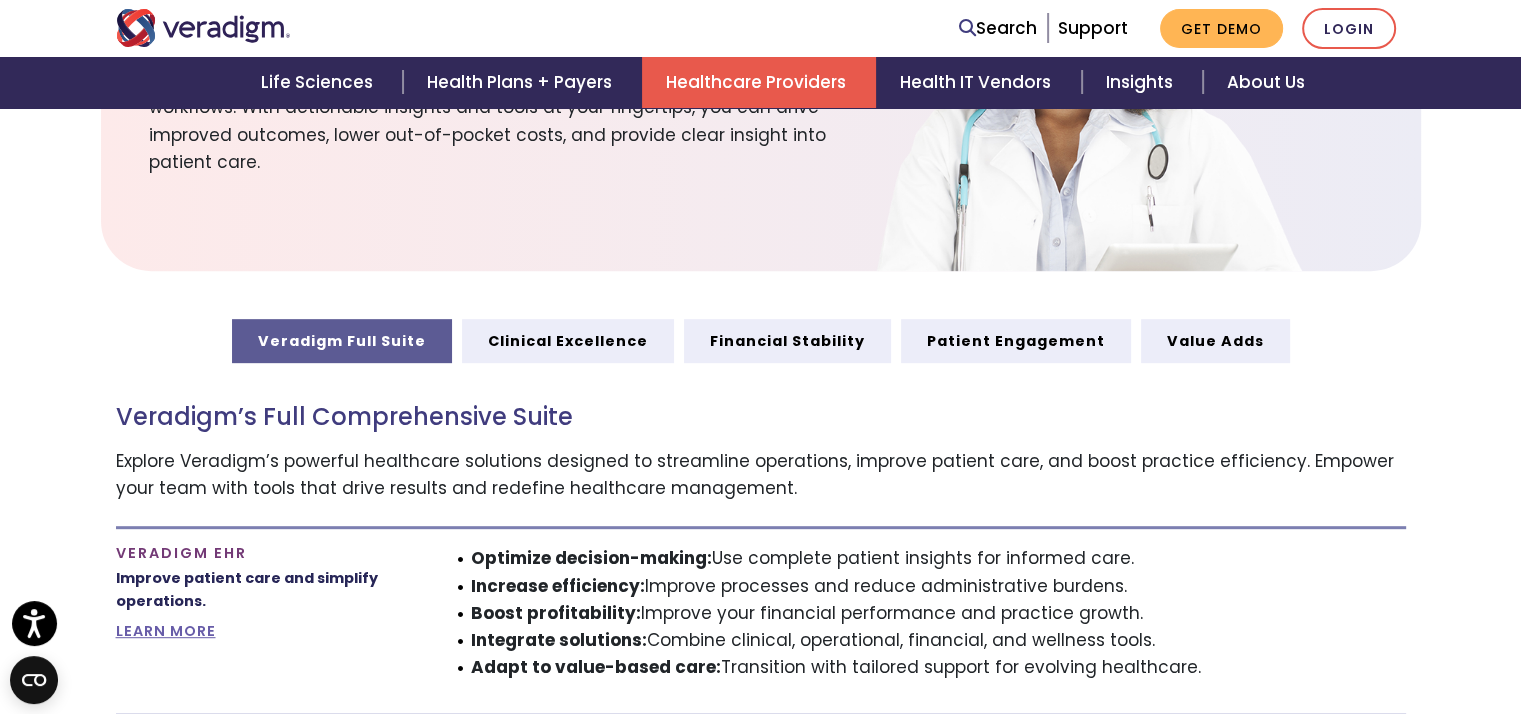 click on "Explore Veradigm’s powerful healthcare solutions designed to streamline operations, improve patient care, and boost practice efficiency. Empower your team with tools that drive results and redefine healthcare management." at bounding box center (755, 474) 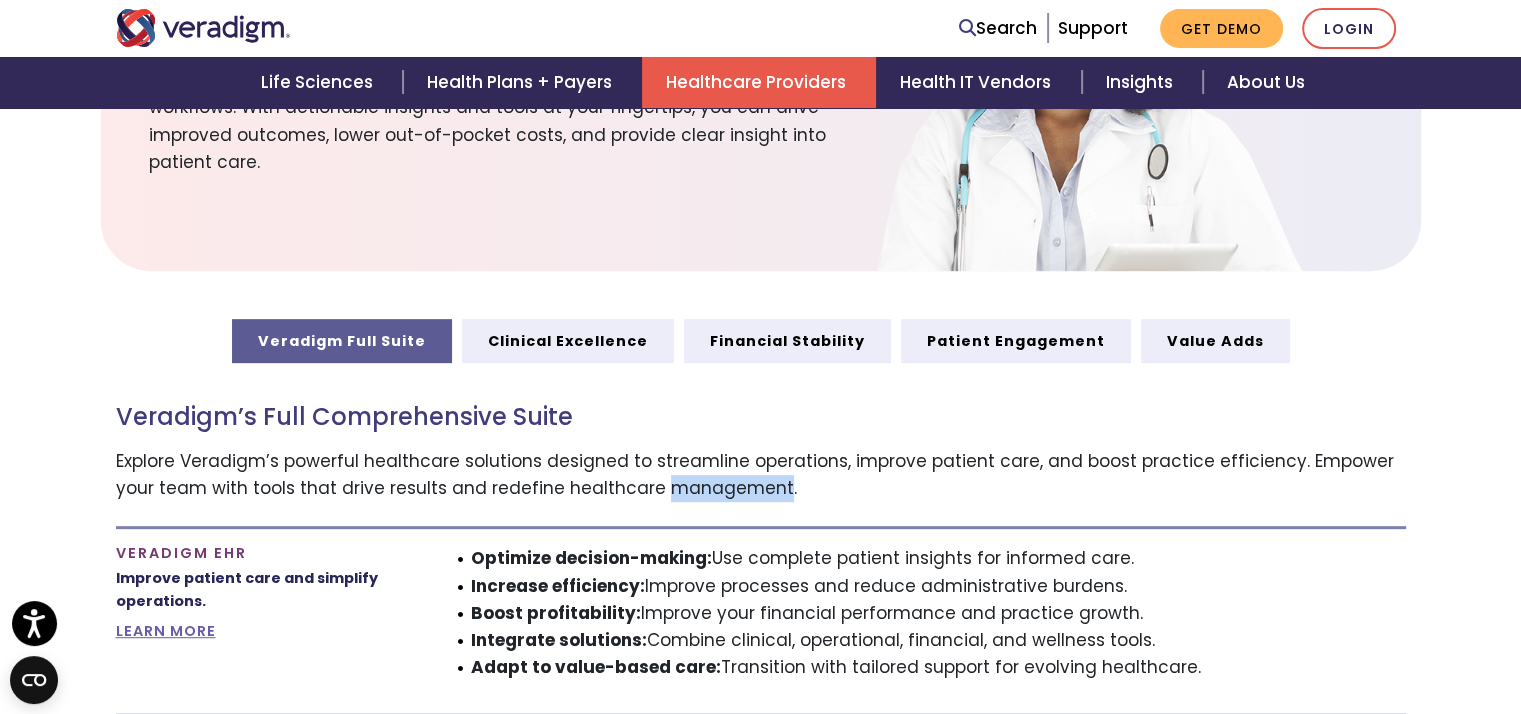 click on "Explore Veradigm’s powerful healthcare solutions designed to streamline operations, improve patient care, and boost practice efficiency. Empower your team with tools that drive results and redefine healthcare management." at bounding box center [755, 474] 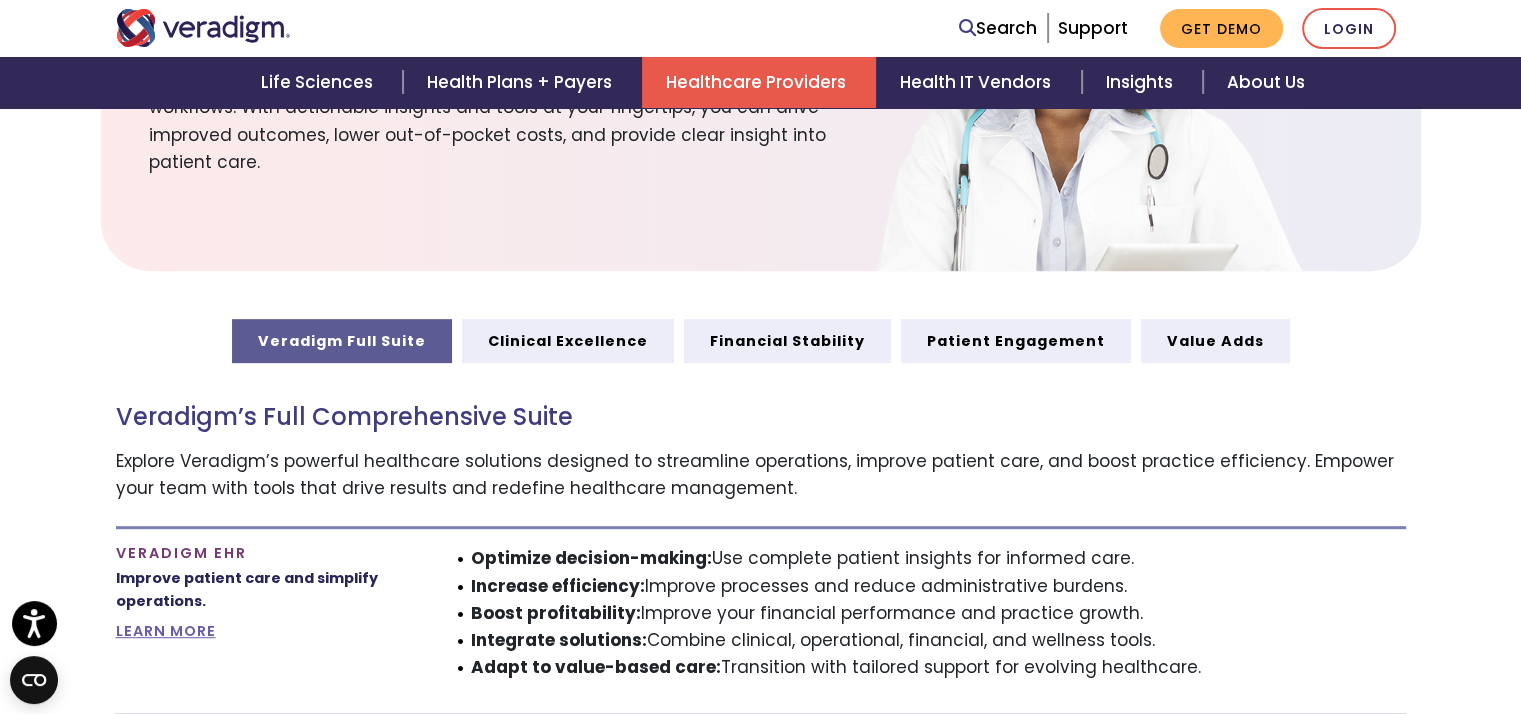click on "Explore Veradigm’s powerful healthcare solutions designed to streamline operations, improve patient care, and boost practice efficiency. Empower your team with tools that drive results and redefine healthcare management." at bounding box center [755, 474] 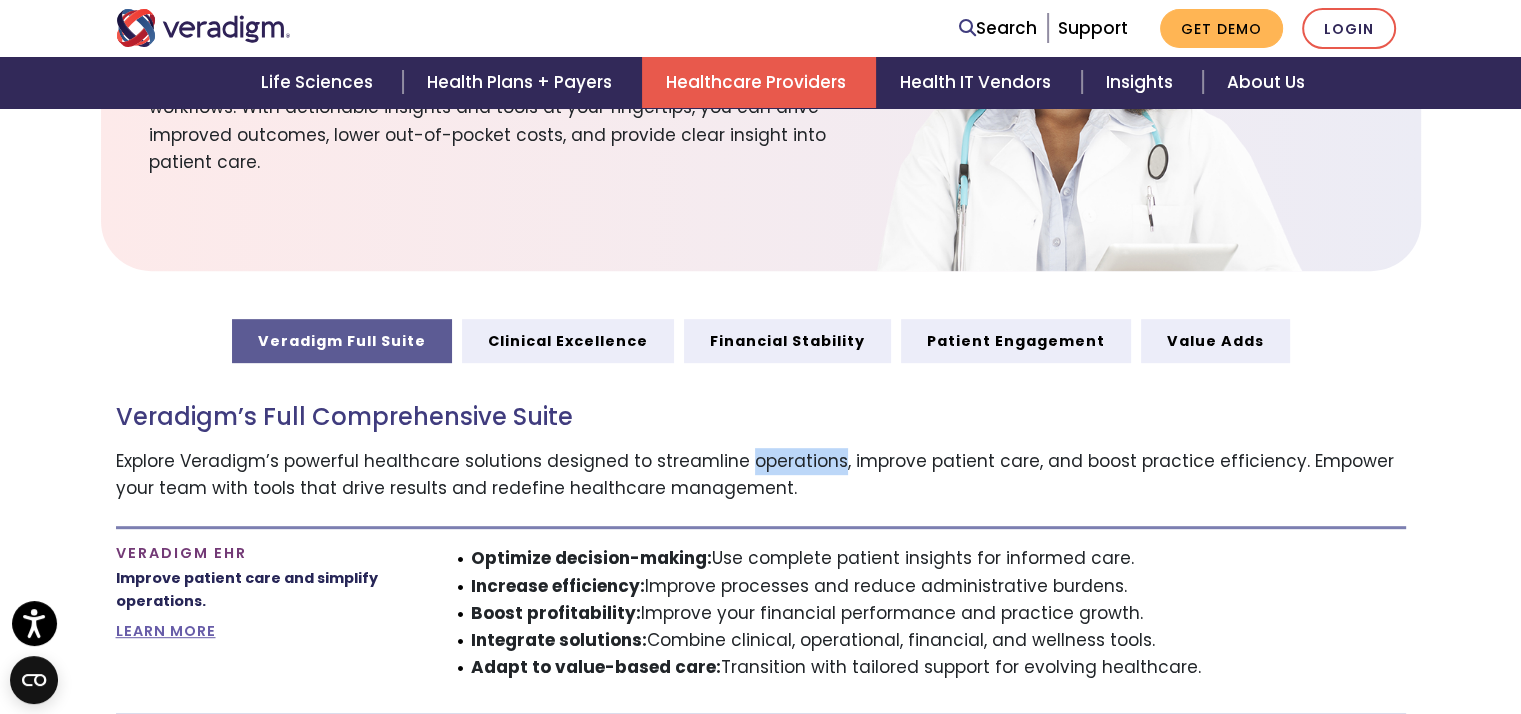 click on "Explore Veradigm’s powerful healthcare solutions designed to streamline operations, improve patient care, and boost practice efficiency. Empower your team with tools that drive results and redefine healthcare management." at bounding box center (755, 474) 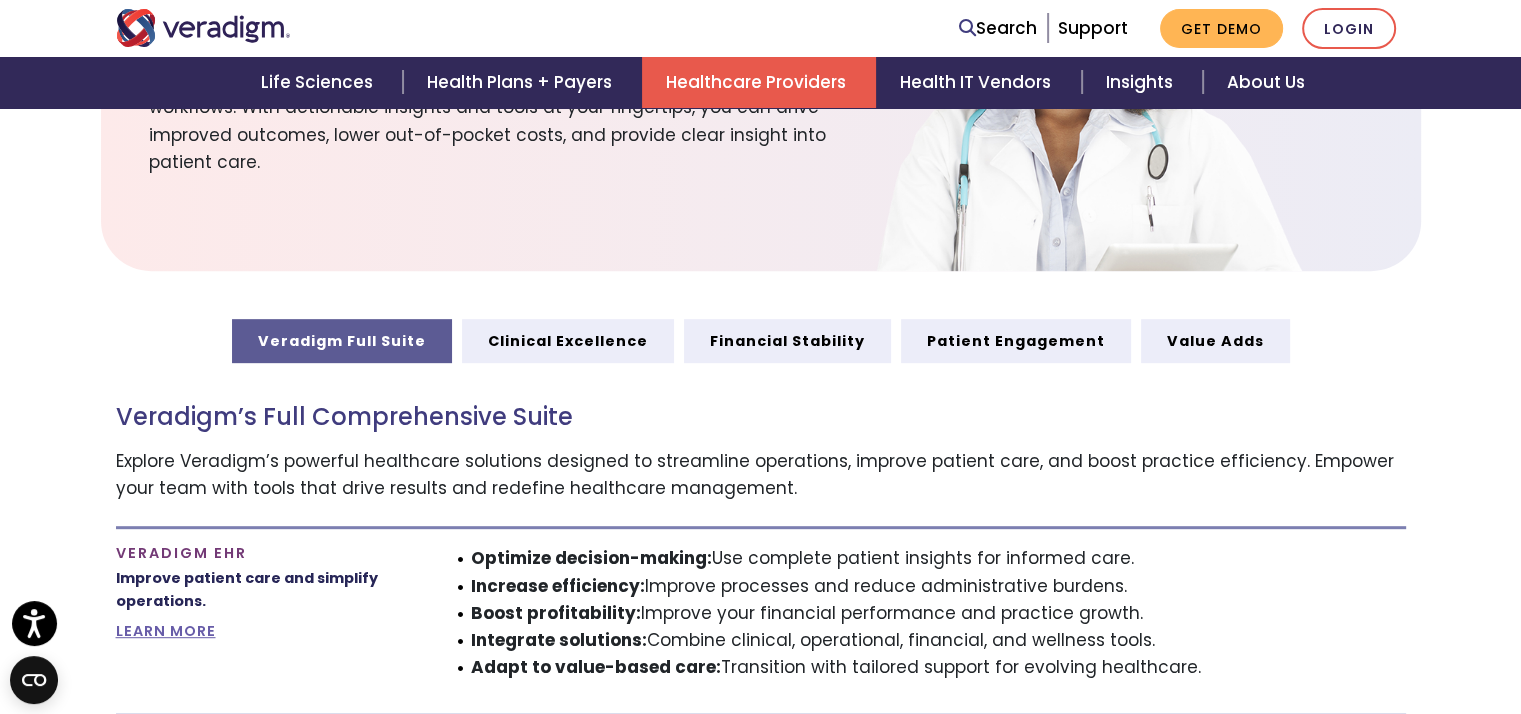 click on "Explore Veradigm’s powerful healthcare solutions designed to streamline operations, improve patient care, and boost practice efficiency. Empower your team with tools that drive results and redefine healthcare management." at bounding box center (755, 474) 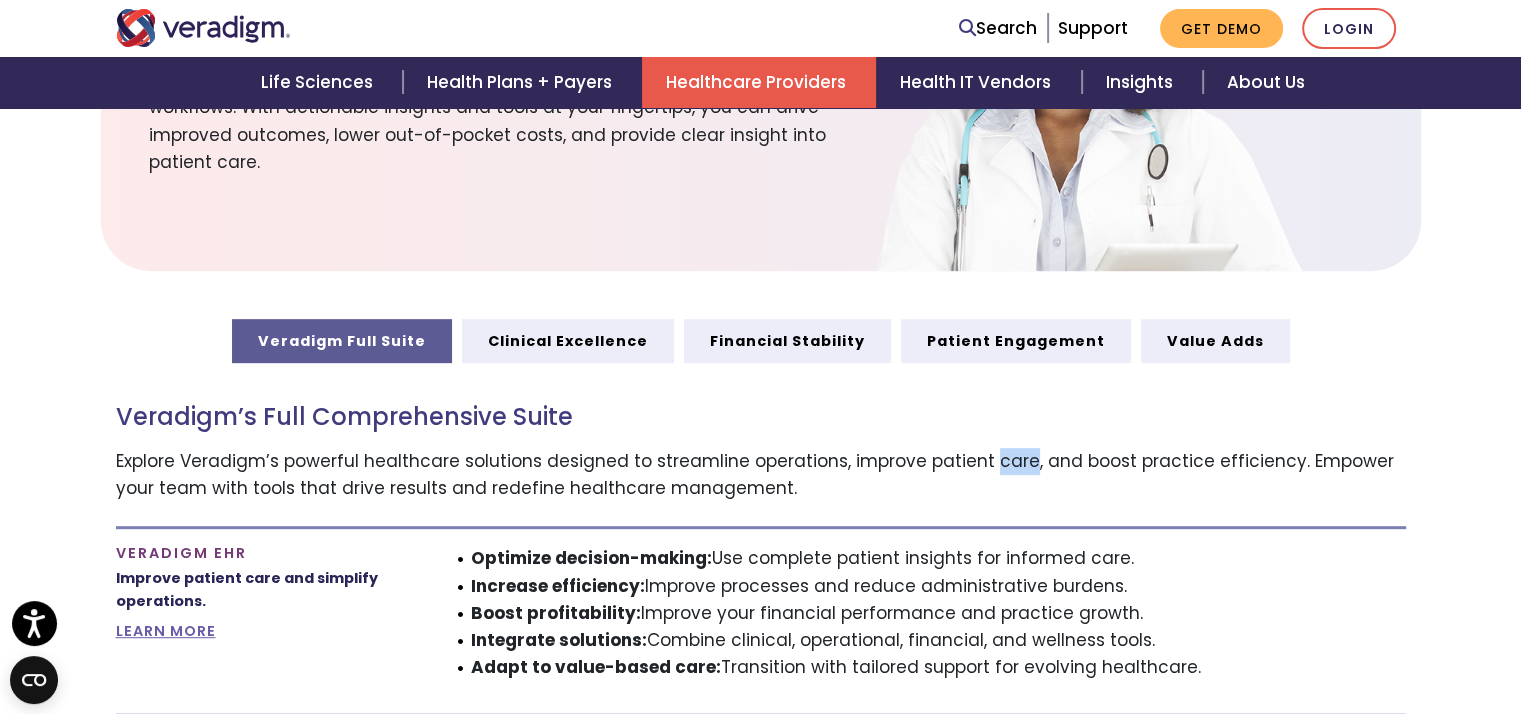 click on "Explore Veradigm’s powerful healthcare solutions designed to streamline operations, improve patient care, and boost practice efficiency. Empower your team with tools that drive results and redefine healthcare management." at bounding box center [755, 474] 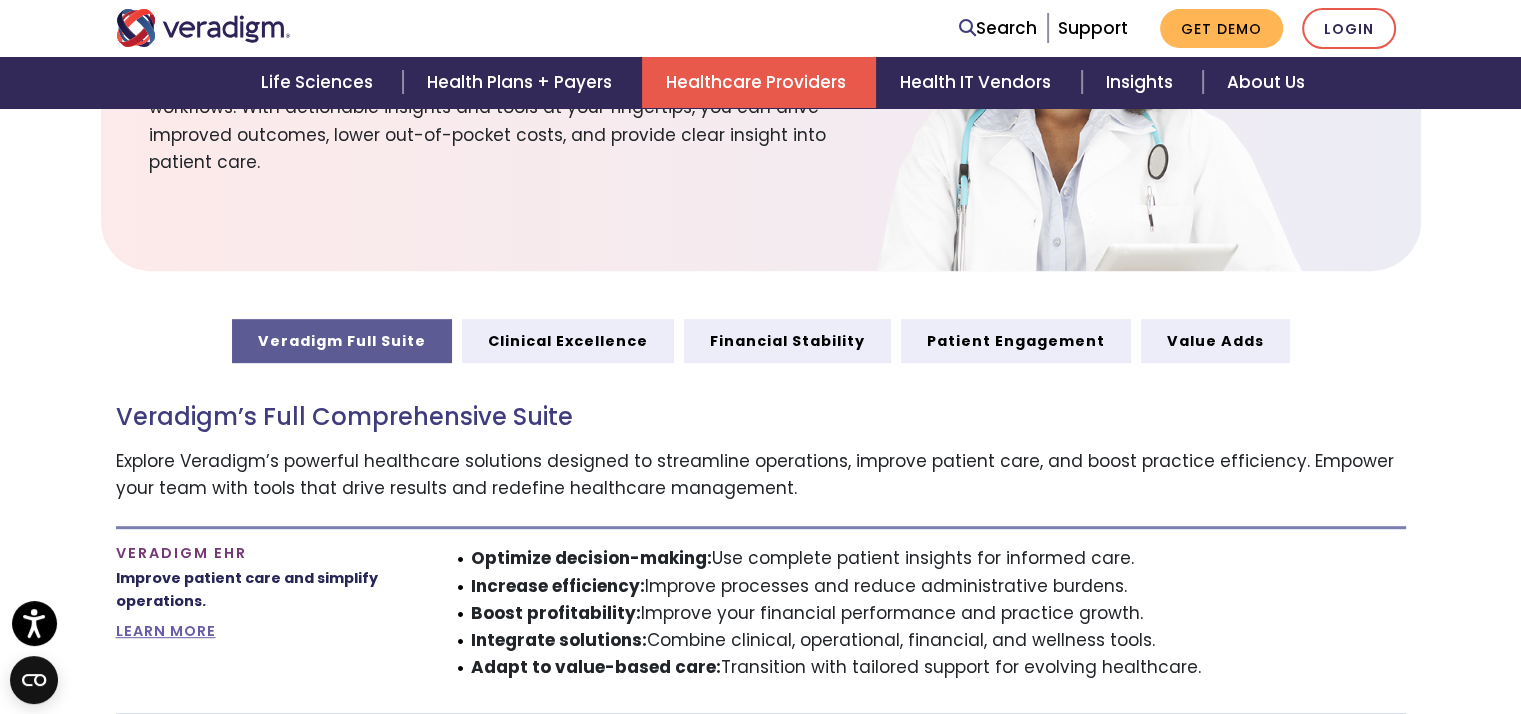click on "Explore Veradigm’s powerful healthcare solutions designed to streamline operations, improve patient care, and boost practice efficiency. Empower your team with tools that drive results and redefine healthcare management." at bounding box center [755, 474] 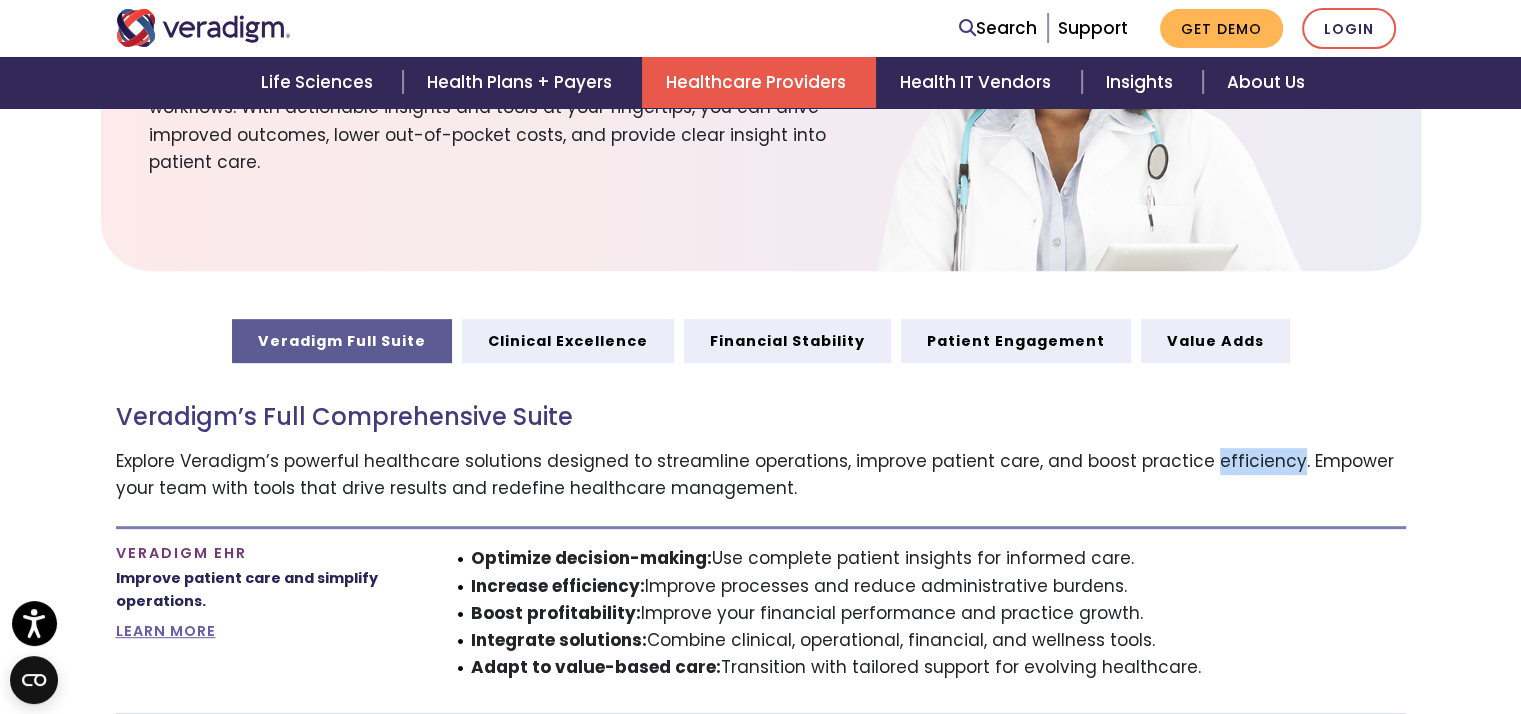 click on "Explore Veradigm’s powerful healthcare solutions designed to streamline operations, improve patient care, and boost practice efficiency. Empower your team with tools that drive results and redefine healthcare management." at bounding box center [755, 474] 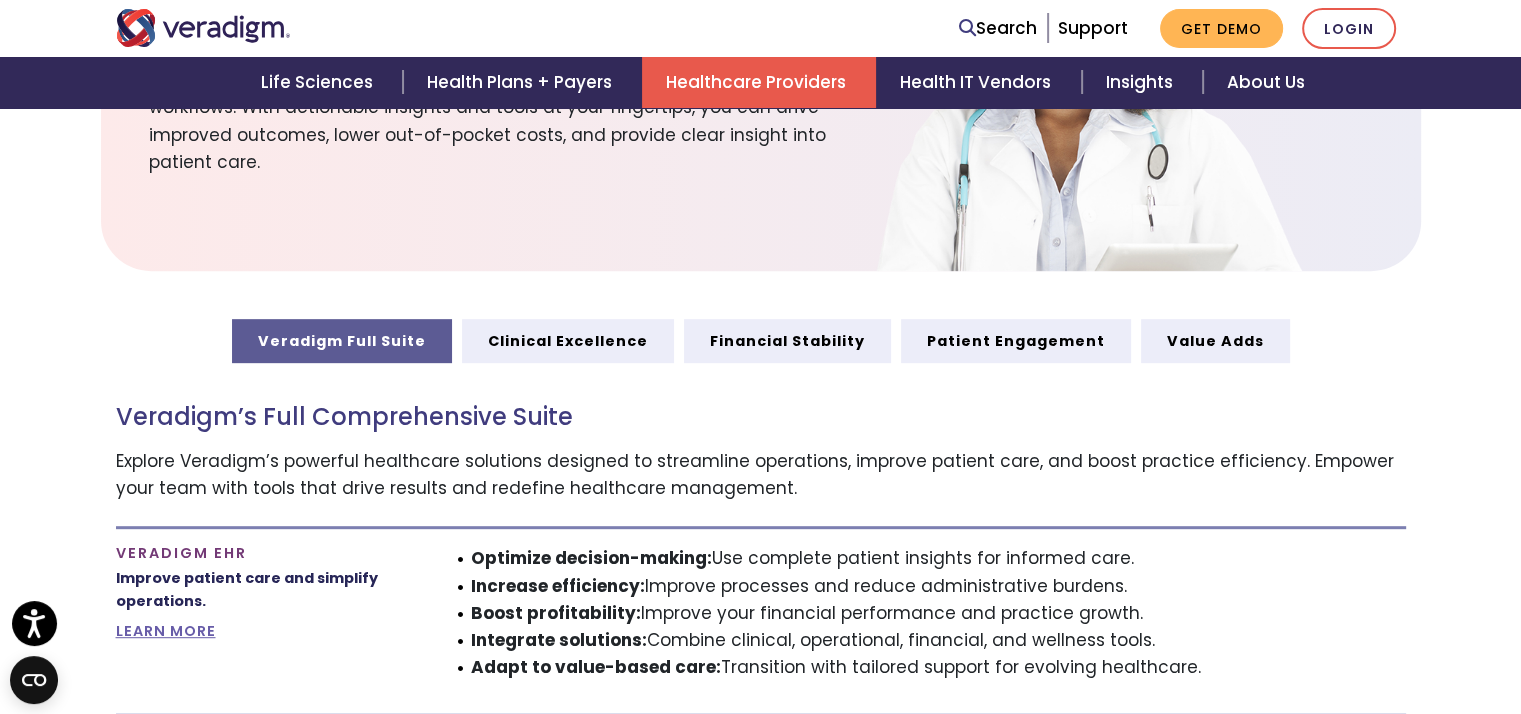 click on "Veradigm’s Full Comprehensive Suite
Explore Veradigm’s powerful healthcare solutions designed to streamline operations, improve patient care, and boost practice efficiency. Empower your team with tools that drive results and redefine healthcare management." at bounding box center (761, 446) 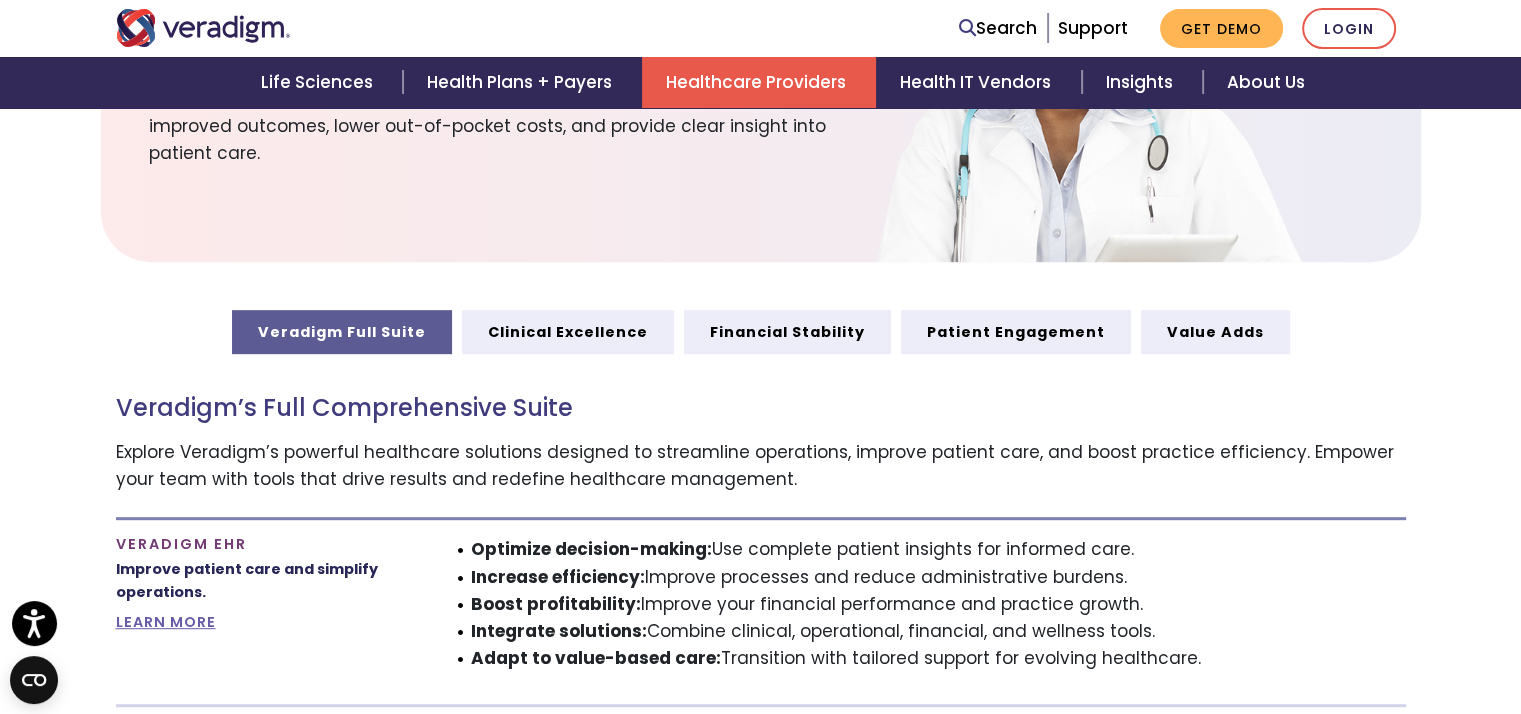 click on "Explore Veradigm’s powerful healthcare solutions designed to streamline operations, improve patient care, and boost practice efficiency. Empower your team with tools that drive results and redefine healthcare management." at bounding box center [755, 465] 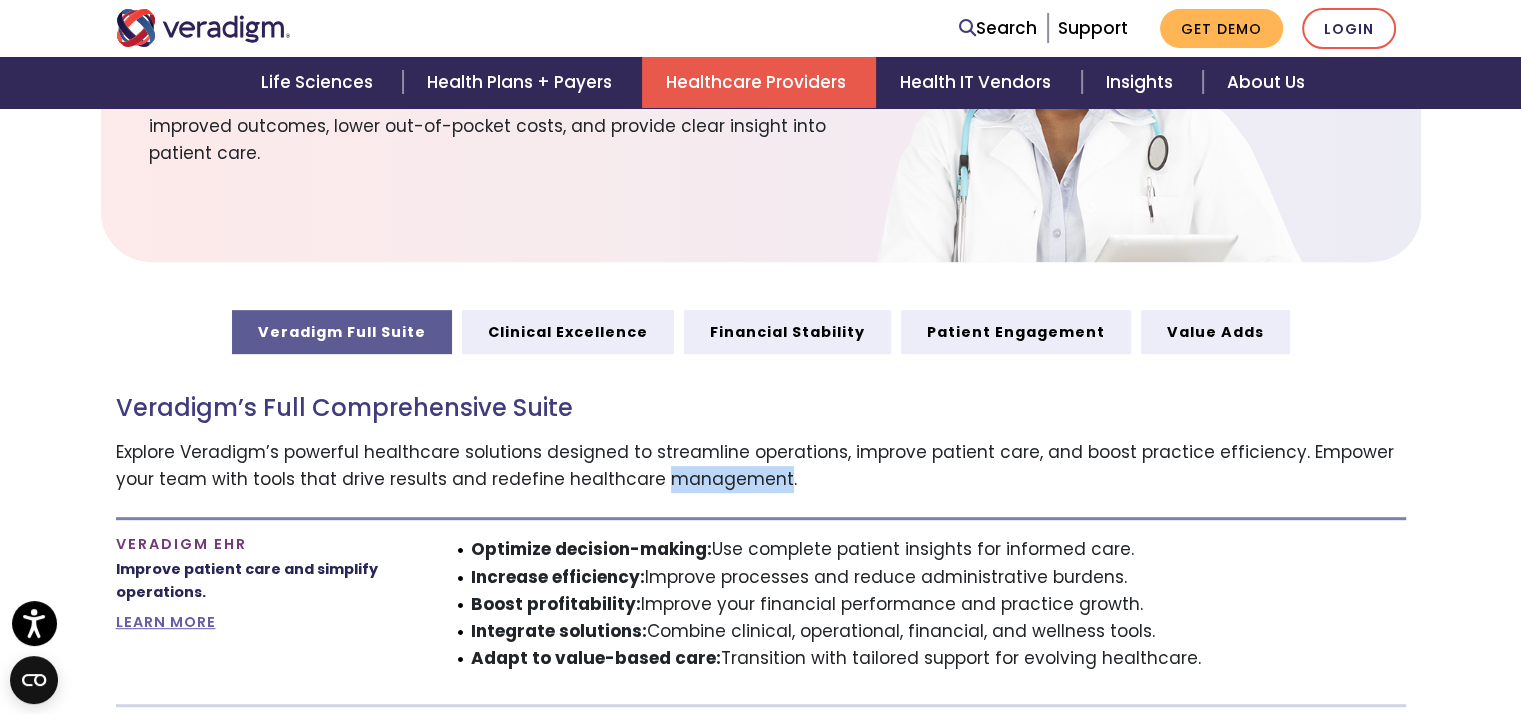 click on "Explore Veradigm’s powerful healthcare solutions designed to streamline operations, improve patient care, and boost practice efficiency. Empower your team with tools that drive results and redefine healthcare management." at bounding box center [755, 465] 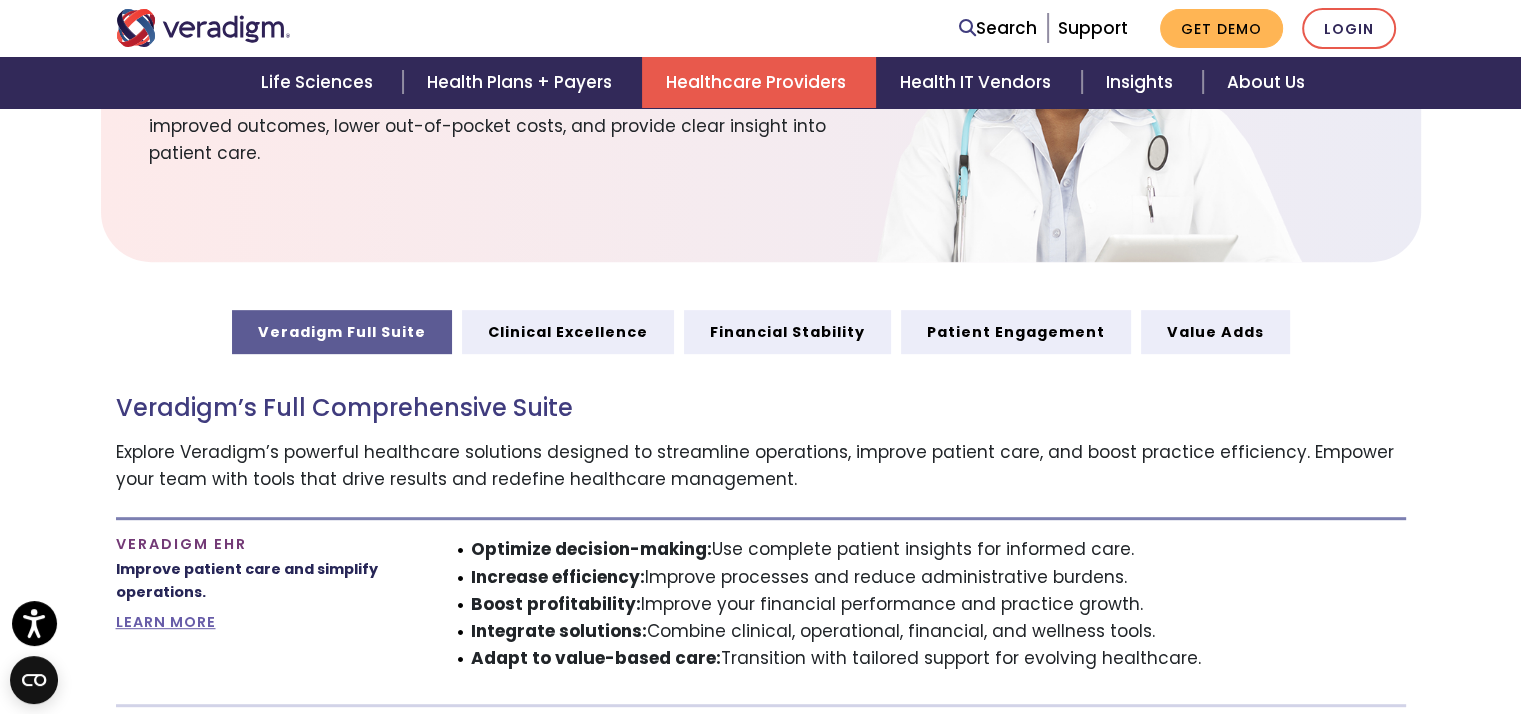 click on "Boost profitability:  Improve your financial performance and practice growth." at bounding box center [938, 604] 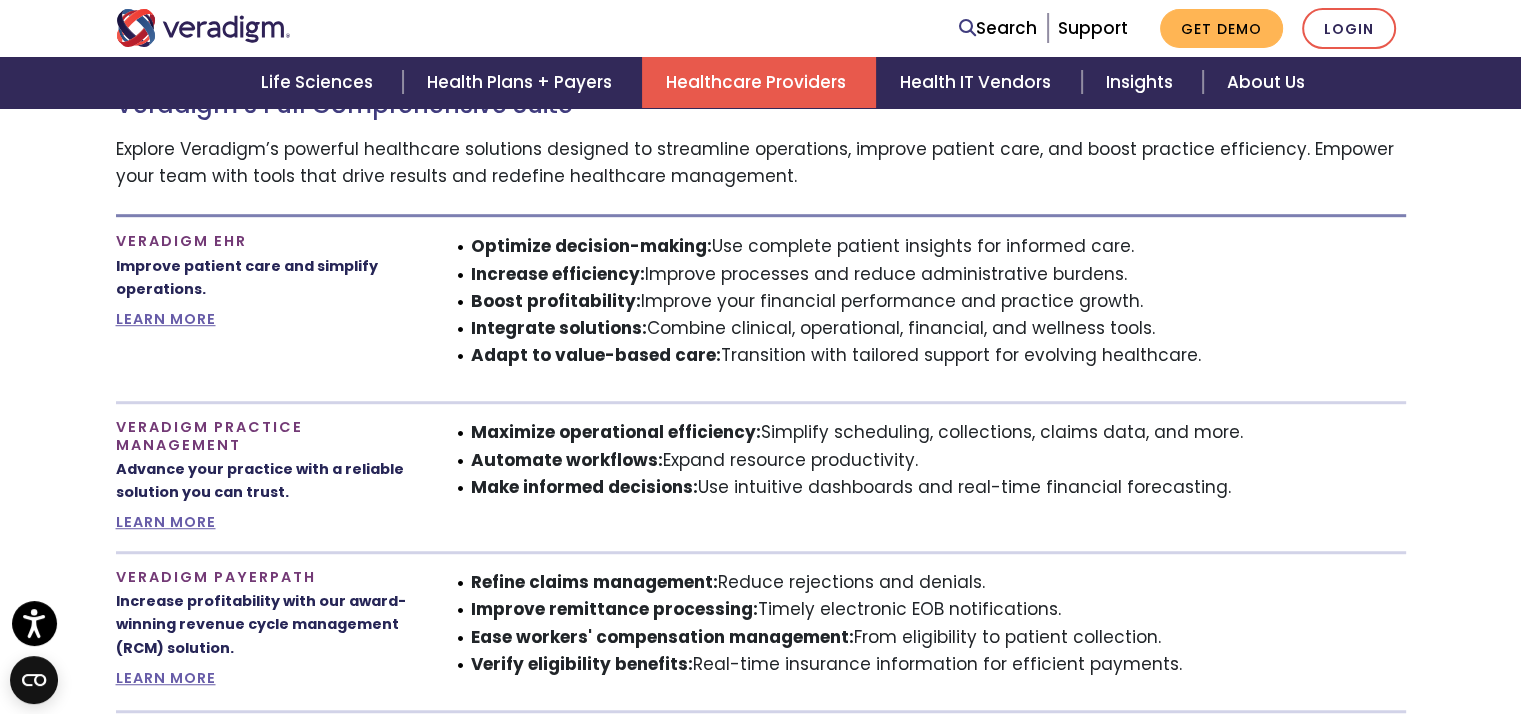 scroll, scrollTop: 1212, scrollLeft: 0, axis: vertical 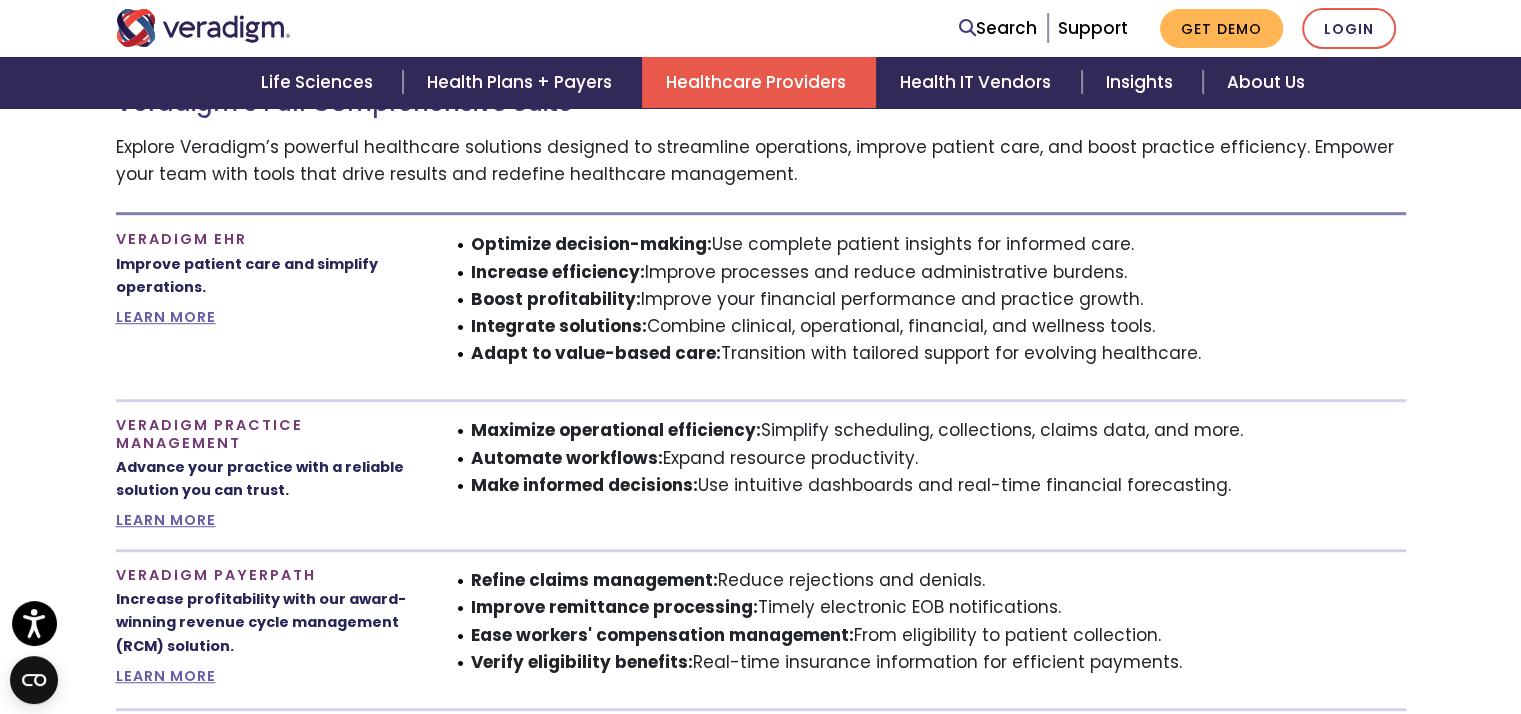 click on "Automate workflows:  Expand resource productivity." at bounding box center (938, 458) 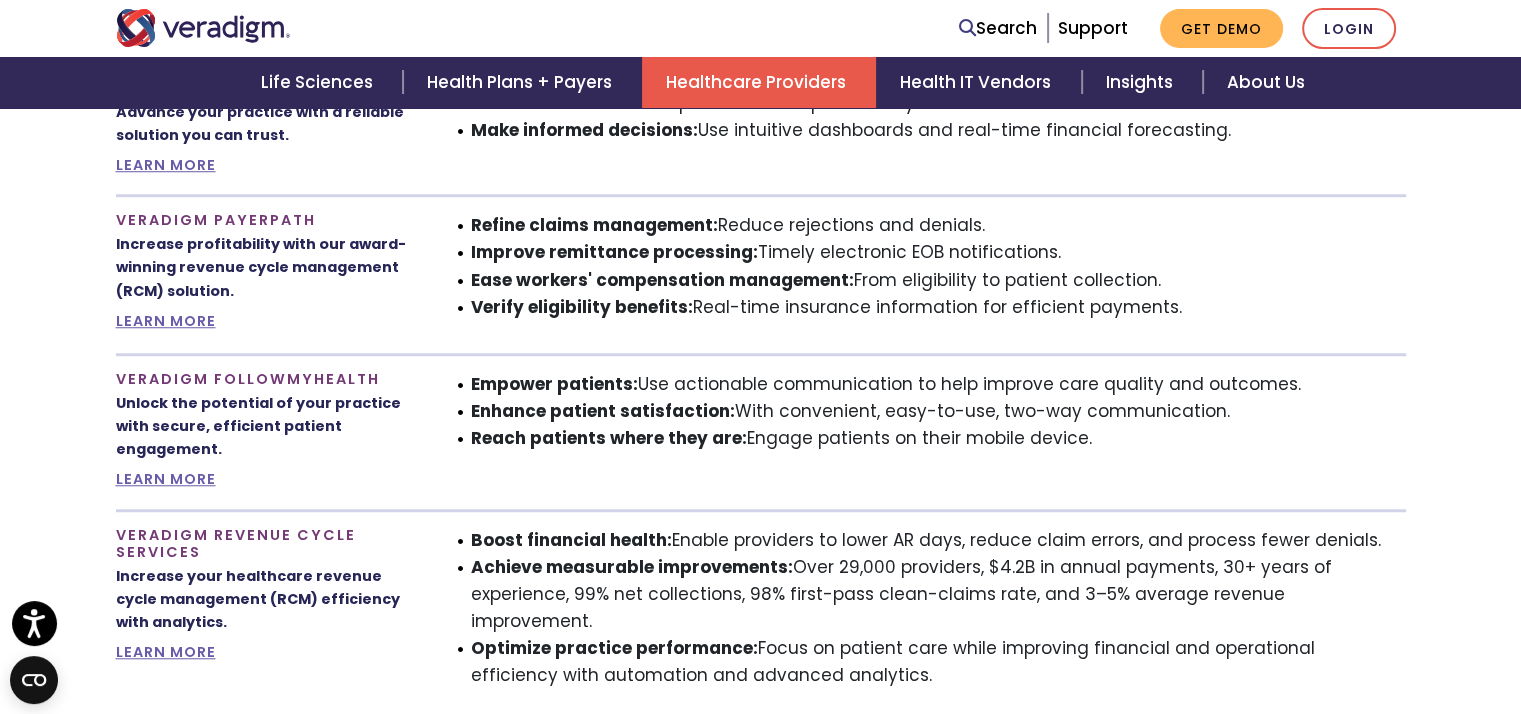 scroll, scrollTop: 1612, scrollLeft: 0, axis: vertical 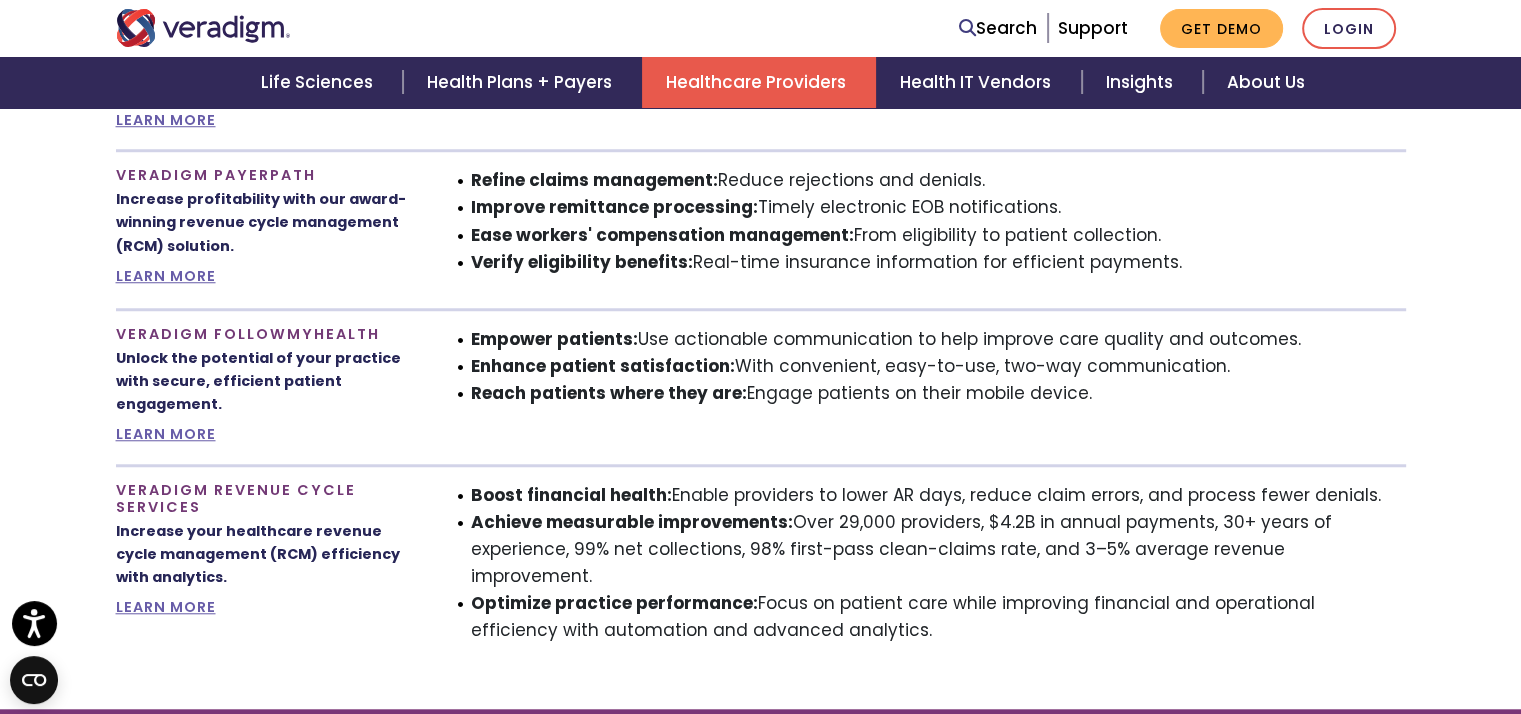 click on "Ease workers' compensation management:" at bounding box center [662, 235] 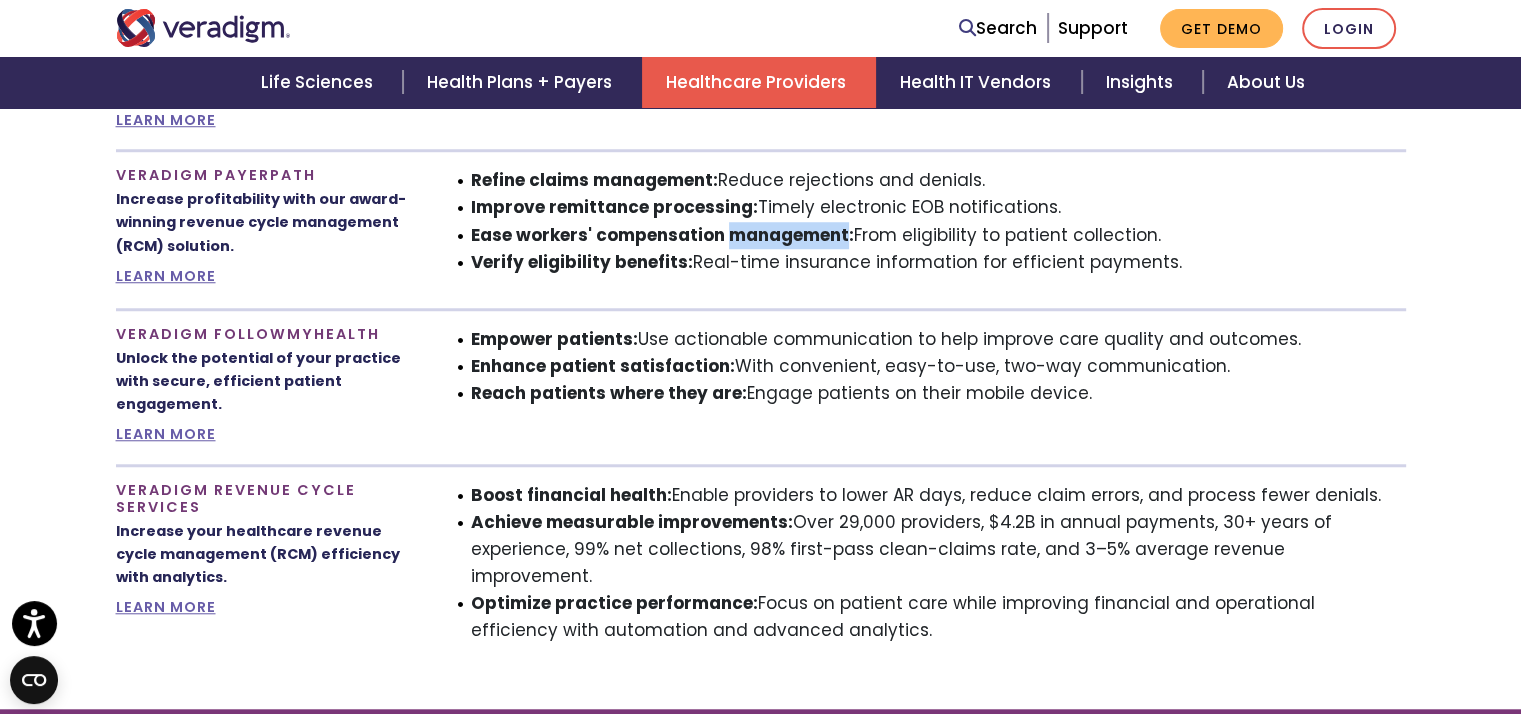 click on "Ease workers' compensation management:" at bounding box center [662, 235] 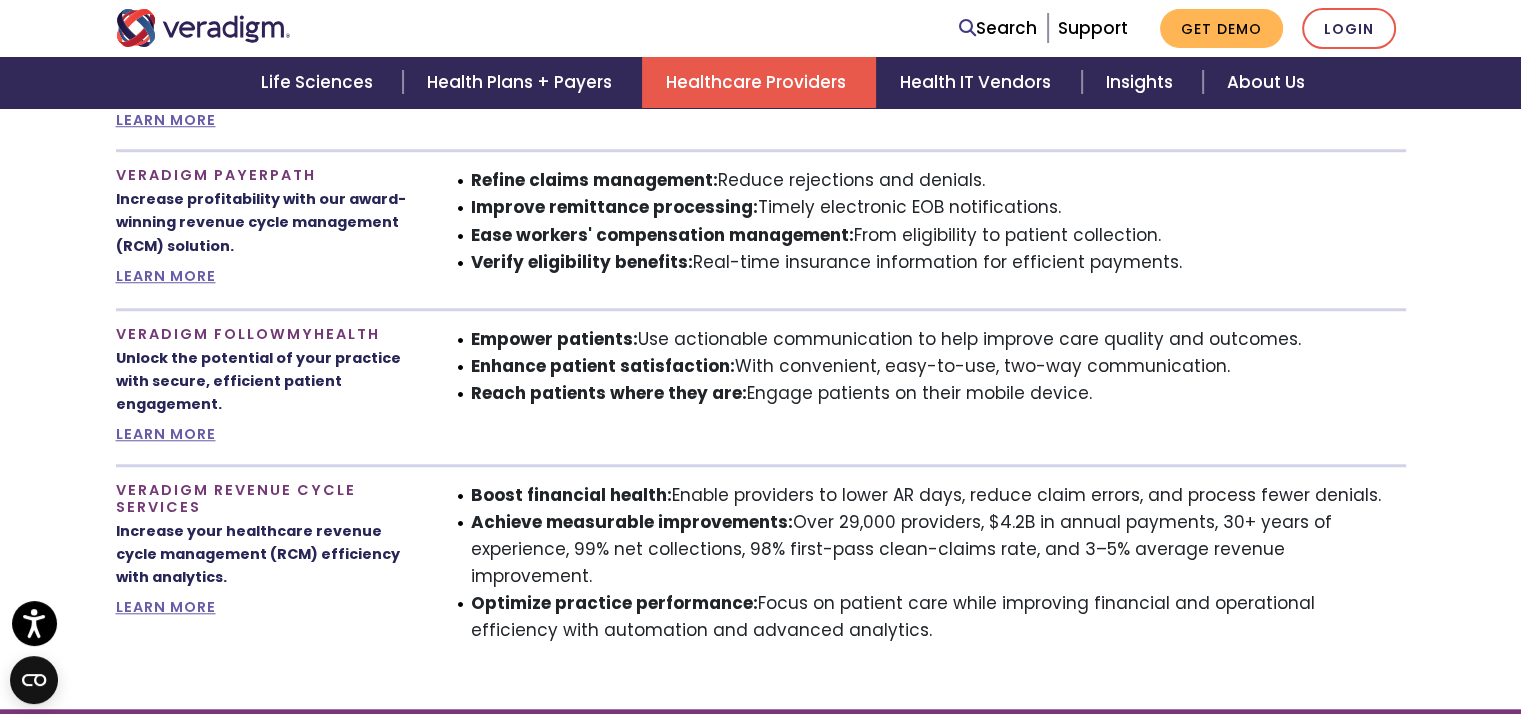 click on "Improve remittance processing:  Timely electronic EOB notifications." at bounding box center (938, 207) 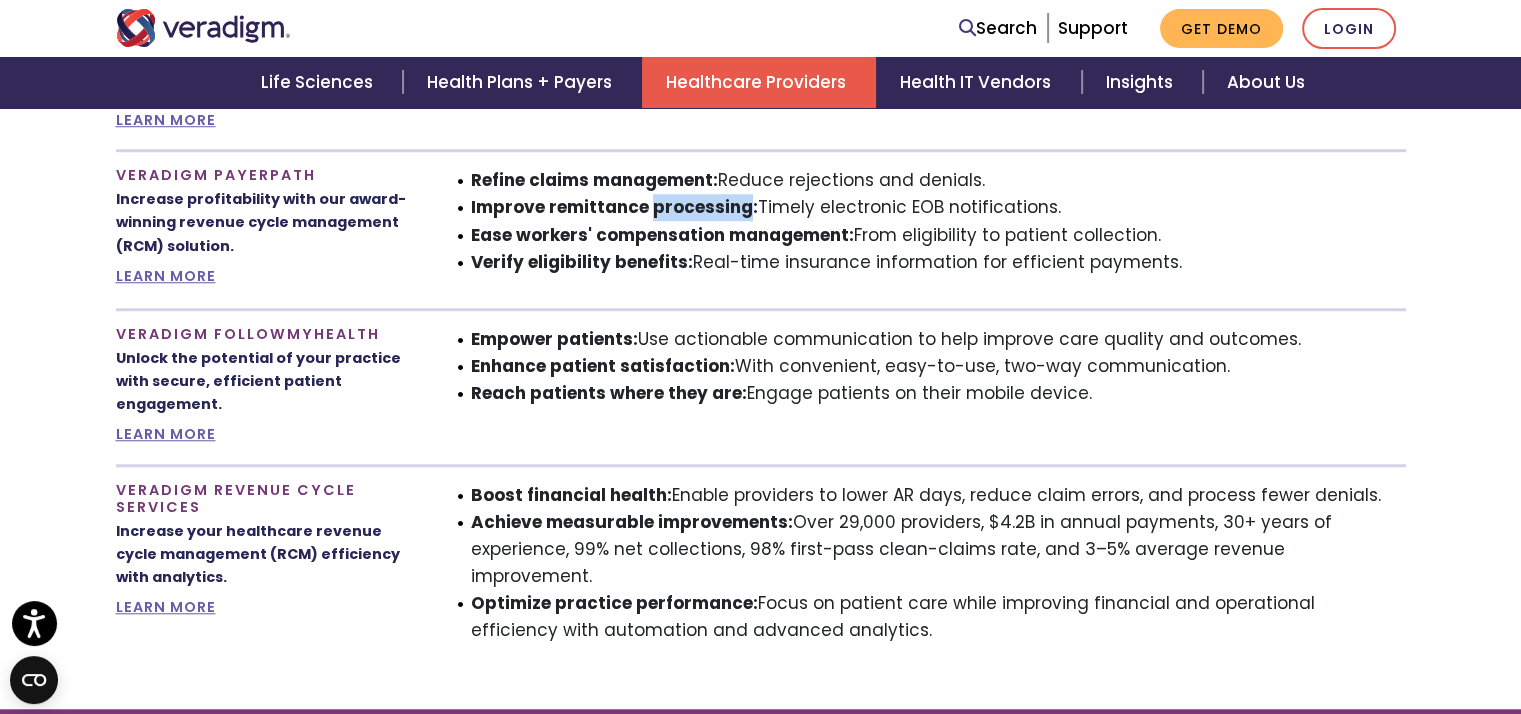 click on "Improve remittance processing:  Timely electronic EOB notifications." at bounding box center [938, 207] 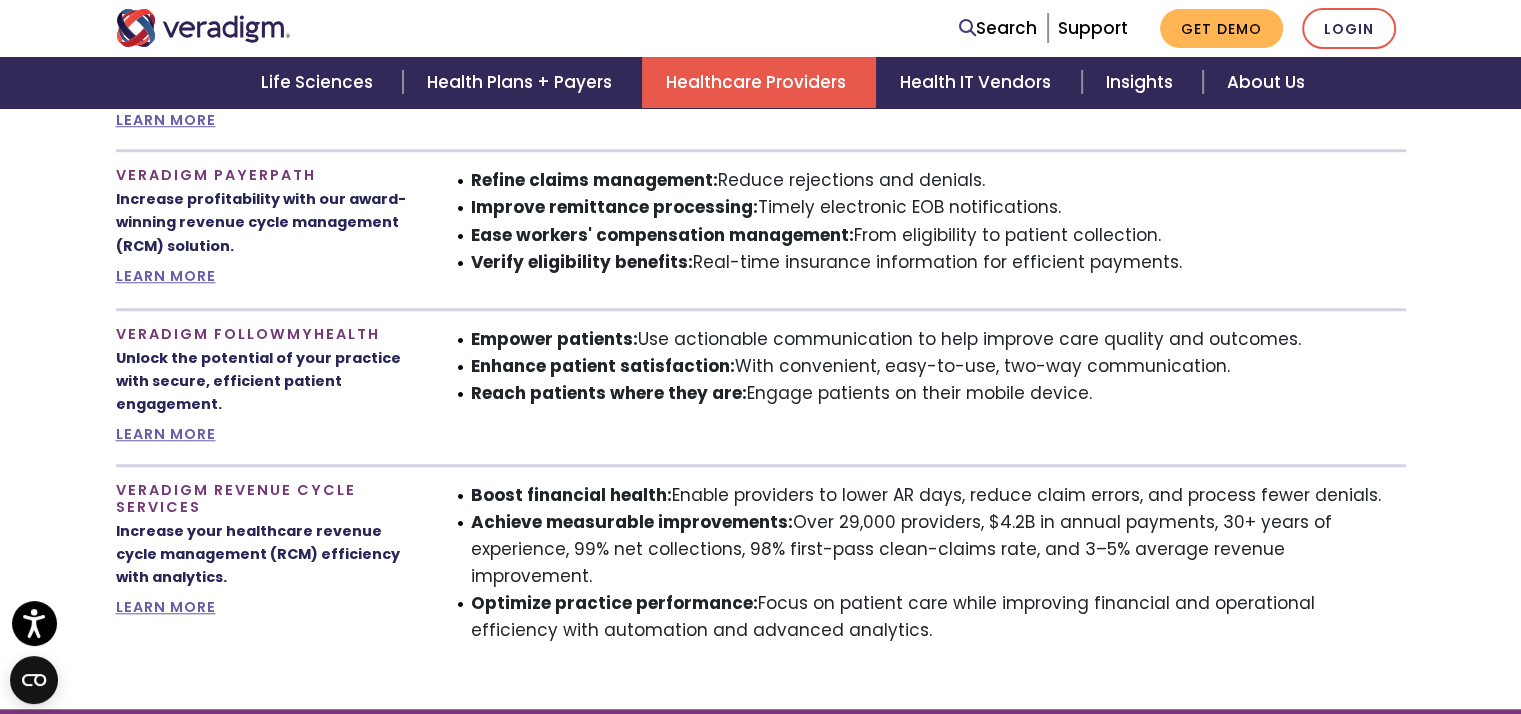 click on "Verify eligibility benefits:" at bounding box center [582, 262] 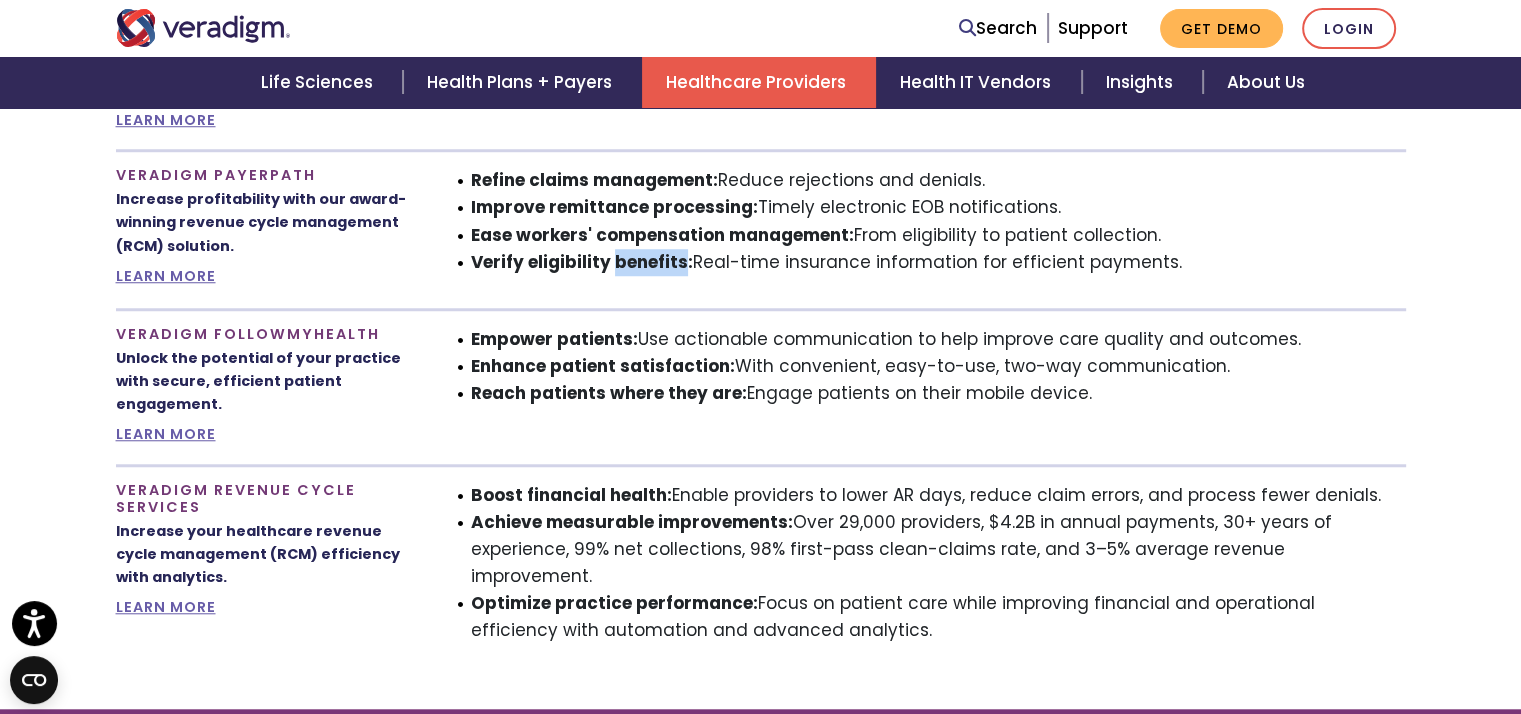 click on "Verify eligibility benefits:" at bounding box center (582, 262) 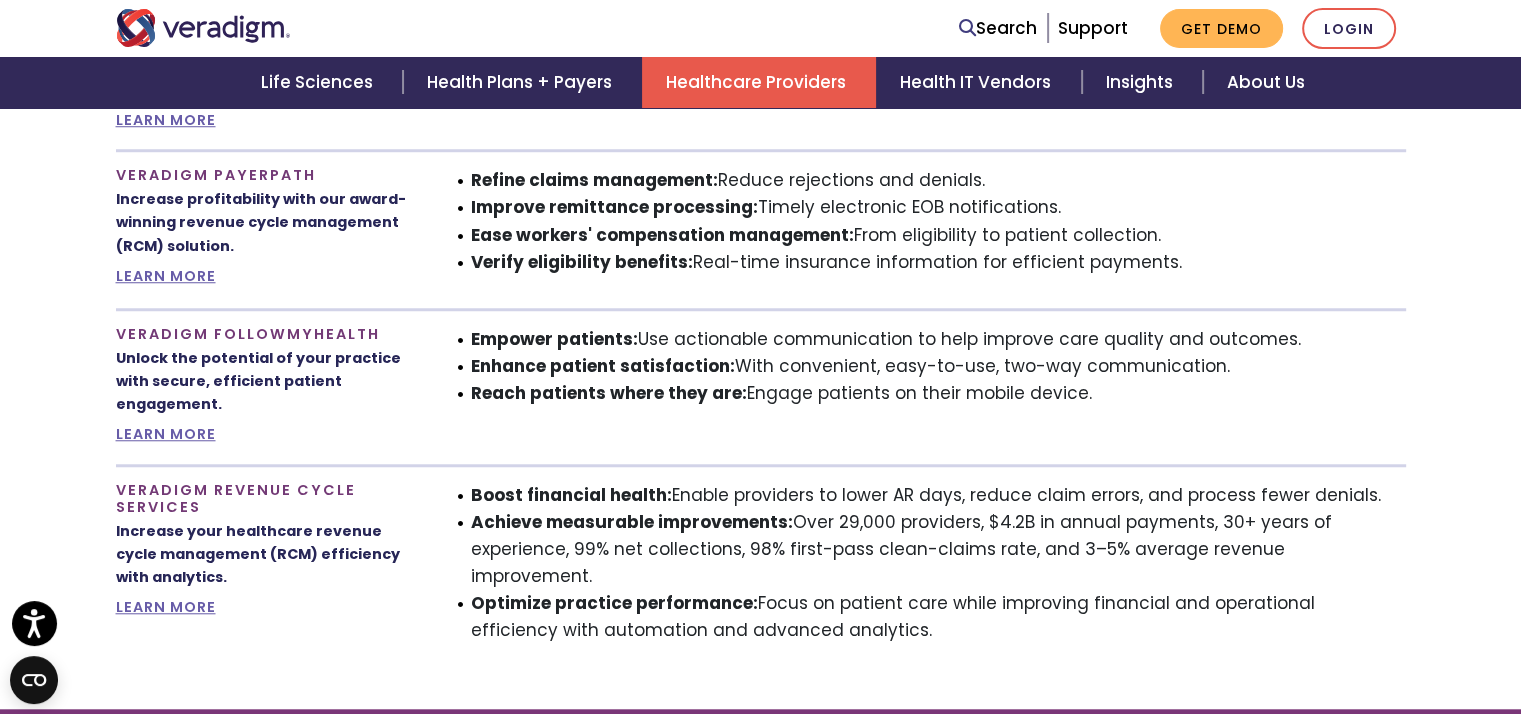 click on "Veradigm FollowMyHealth
Unlock the potential of your practice with secure, efficient patient engagement.
LEARN MORE
Empower patients:" at bounding box center [761, 378] 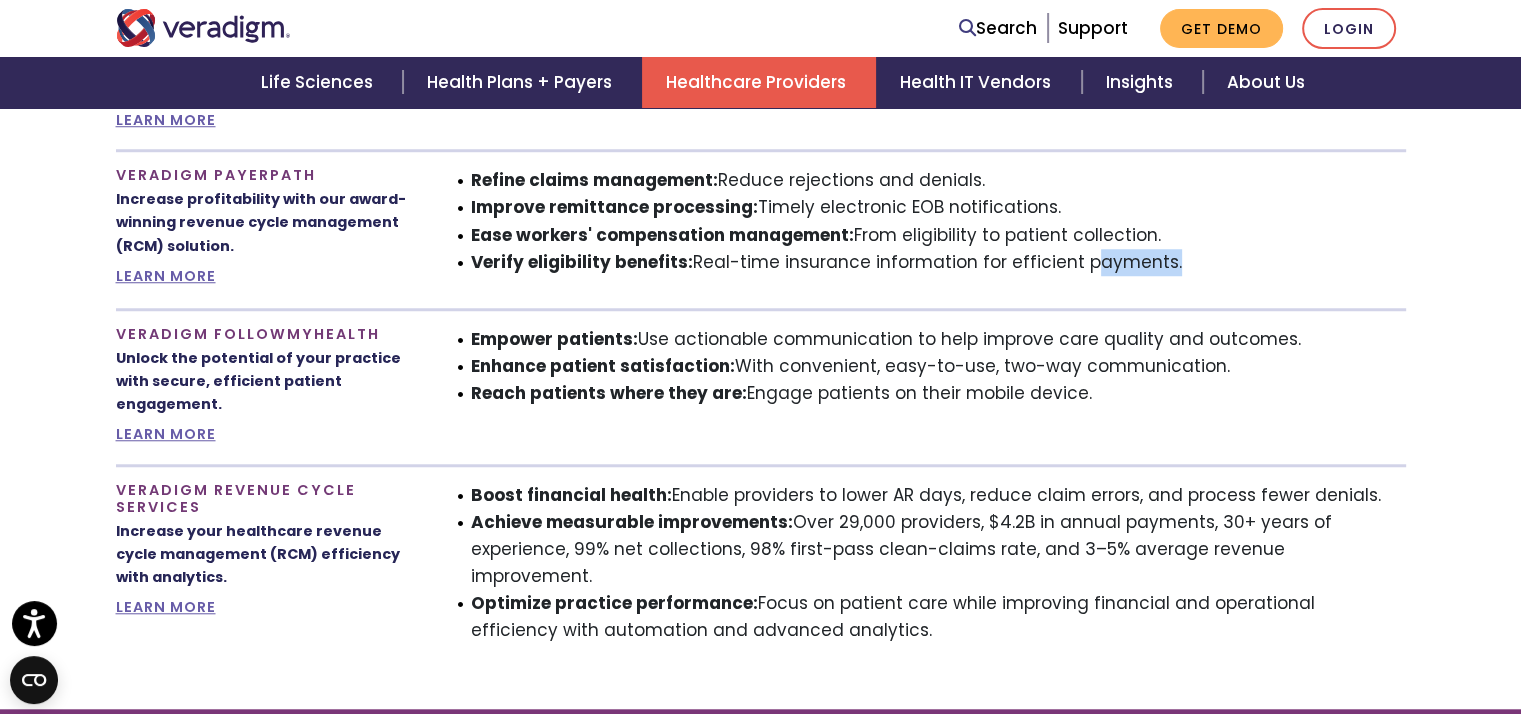 click on "Verify eligibility benefits:  Real-time insurance information for efficient payments." at bounding box center (938, 262) 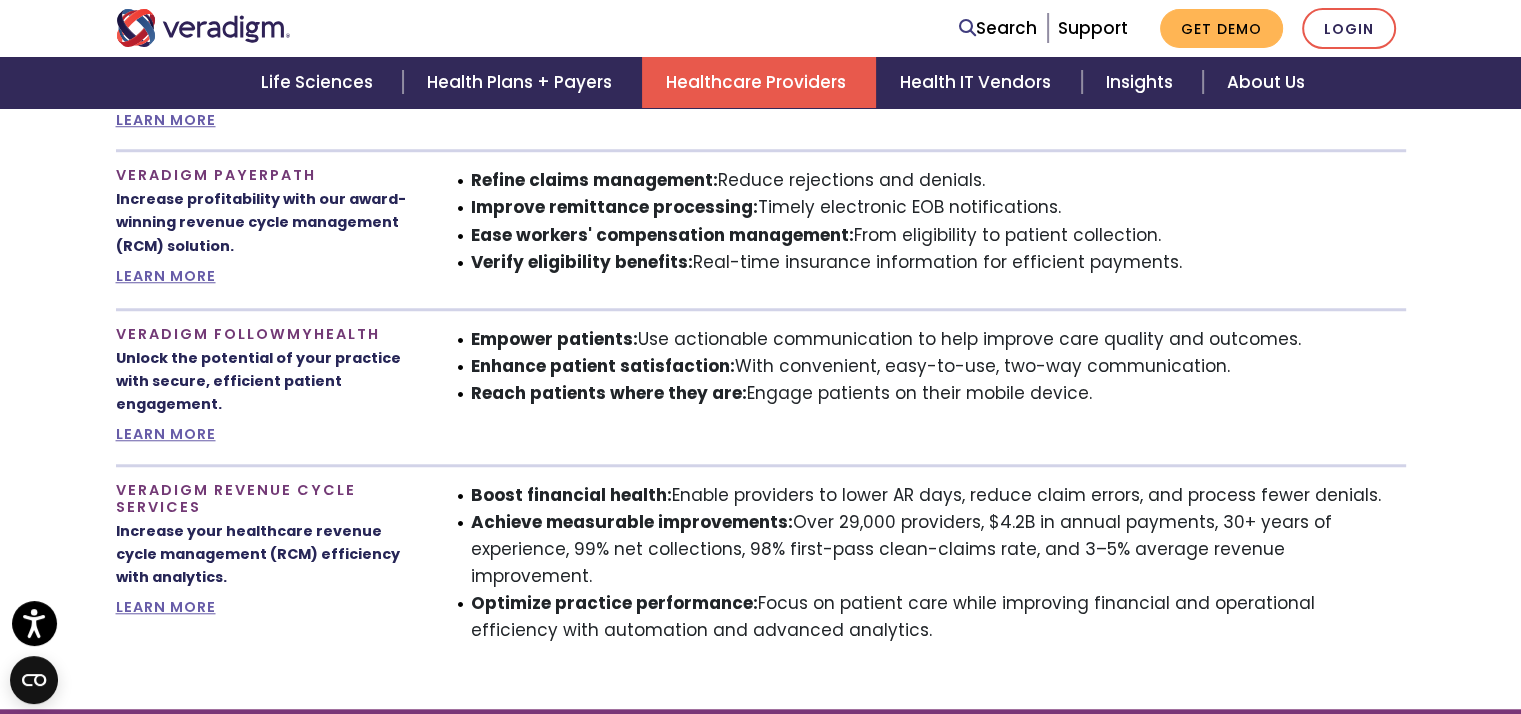 click on "Empower patients:  Use actionable communication to help improve care quality and outcomes.
Enhance patient satisfaction:  With convenient, easy-to-use, two-way communication.
Reach patients where they are:  Engage patients on their mobile device." at bounding box center [926, 387] 